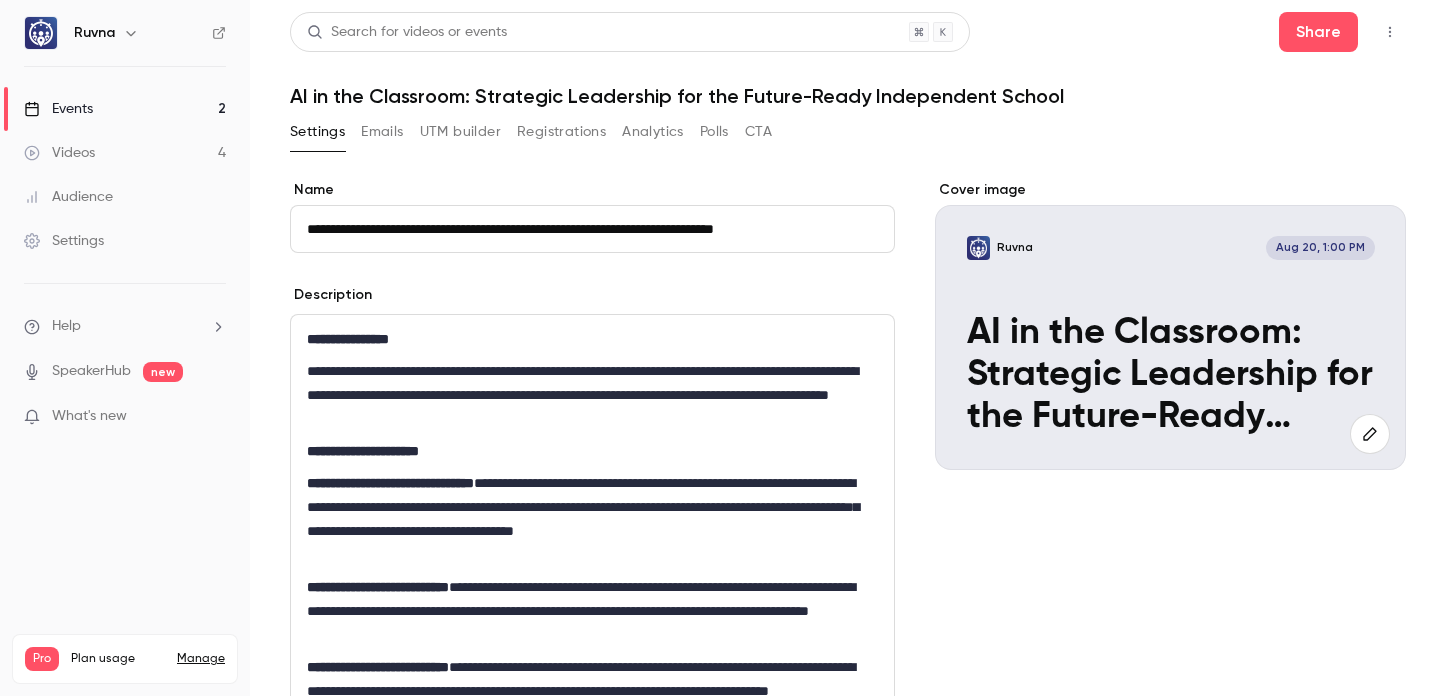 scroll, scrollTop: 0, scrollLeft: 0, axis: both 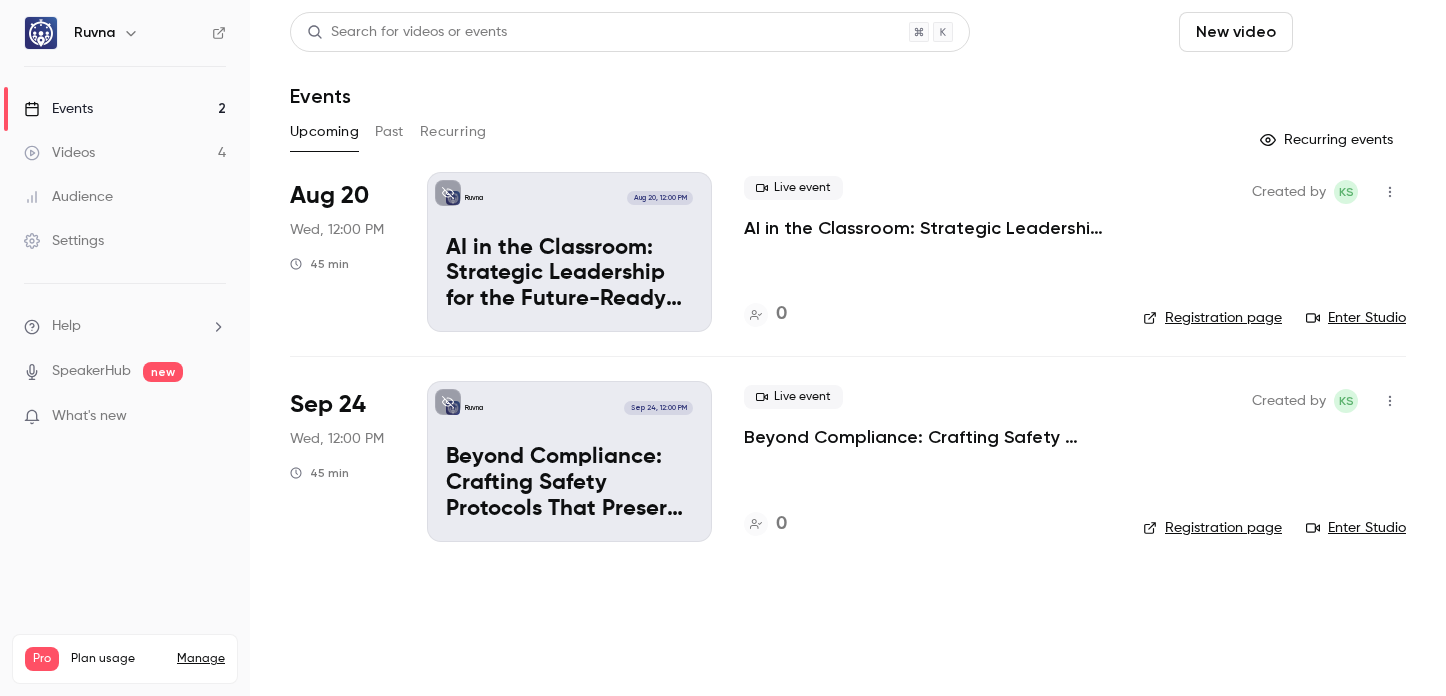 click on "Schedule" at bounding box center (1353, 32) 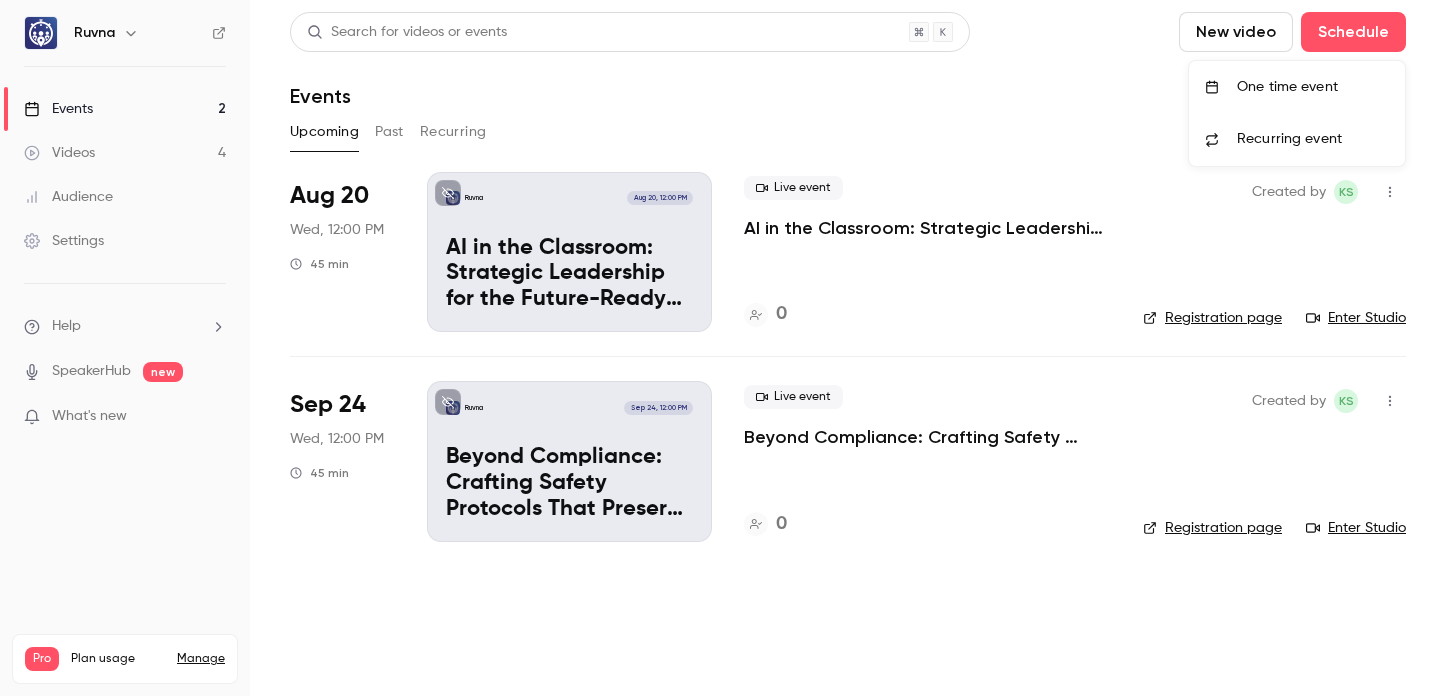 click on "One time event" at bounding box center (1313, 87) 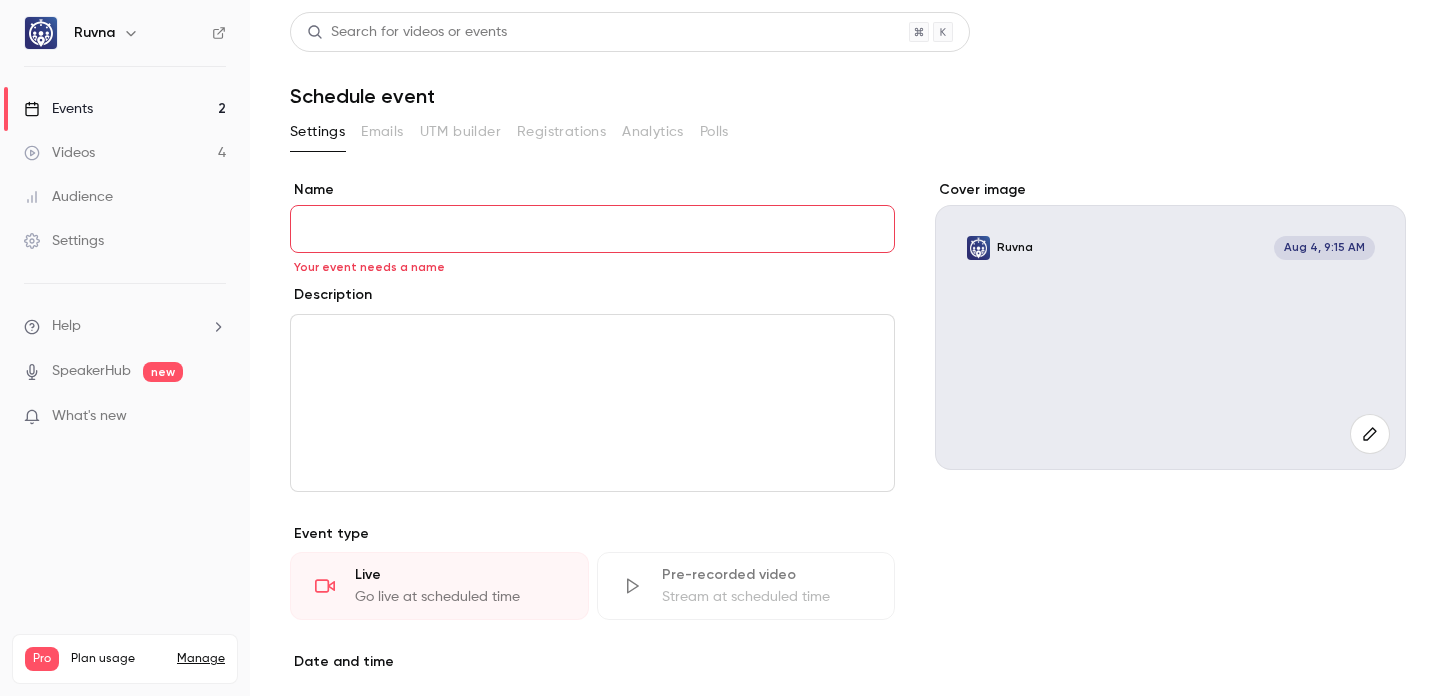 paste on "**********" 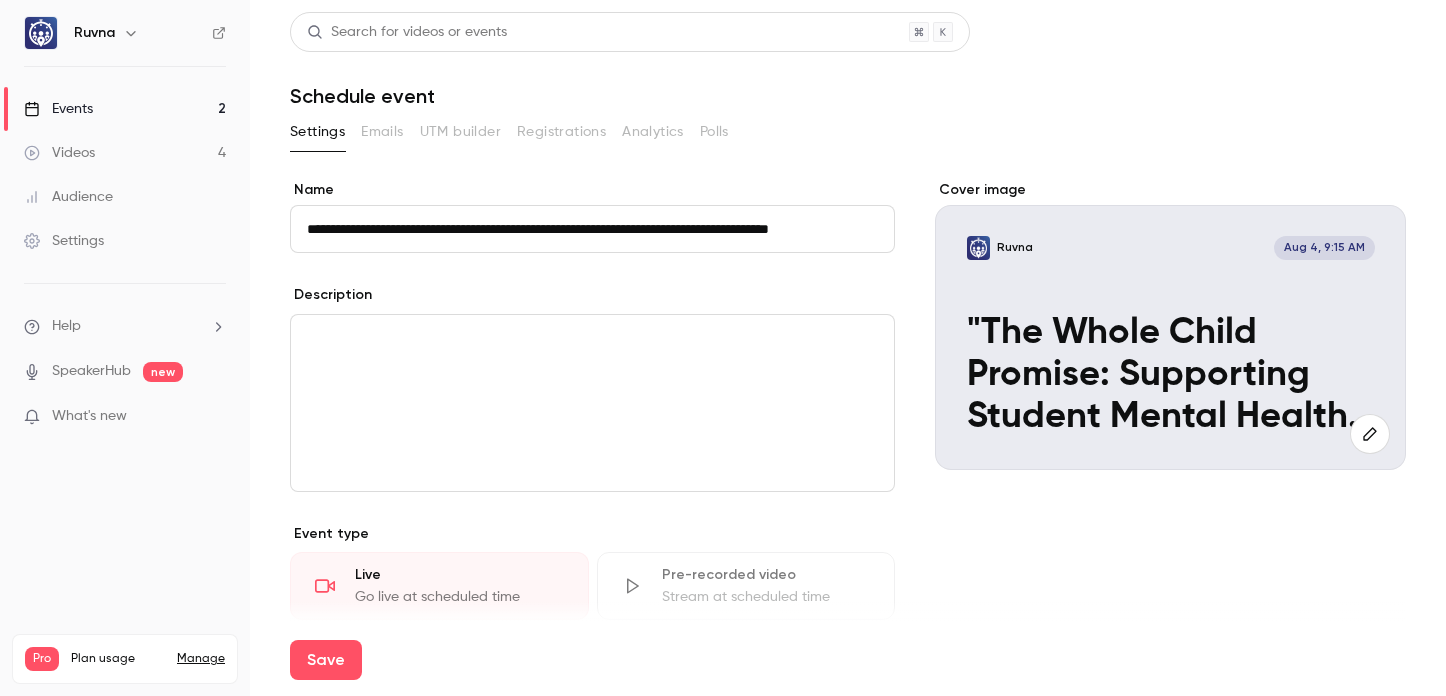 scroll, scrollTop: 0, scrollLeft: 53, axis: horizontal 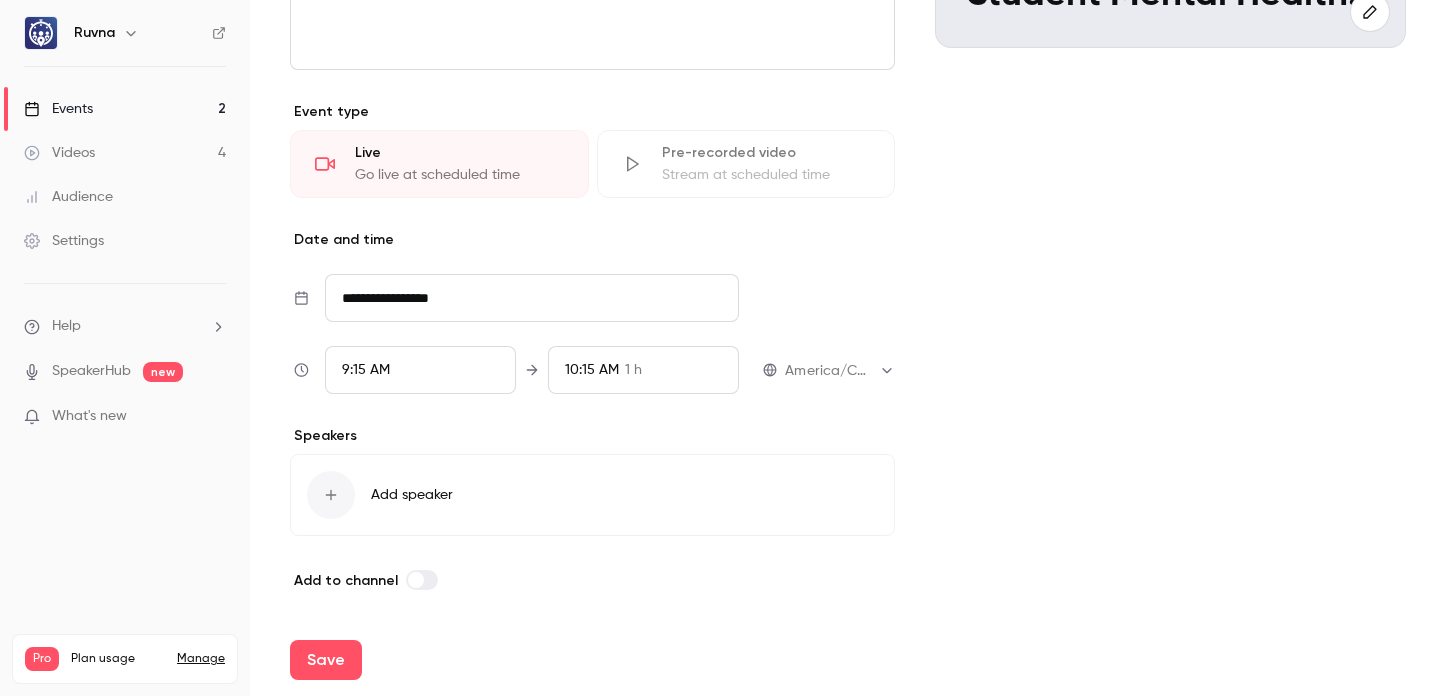 type on "**********" 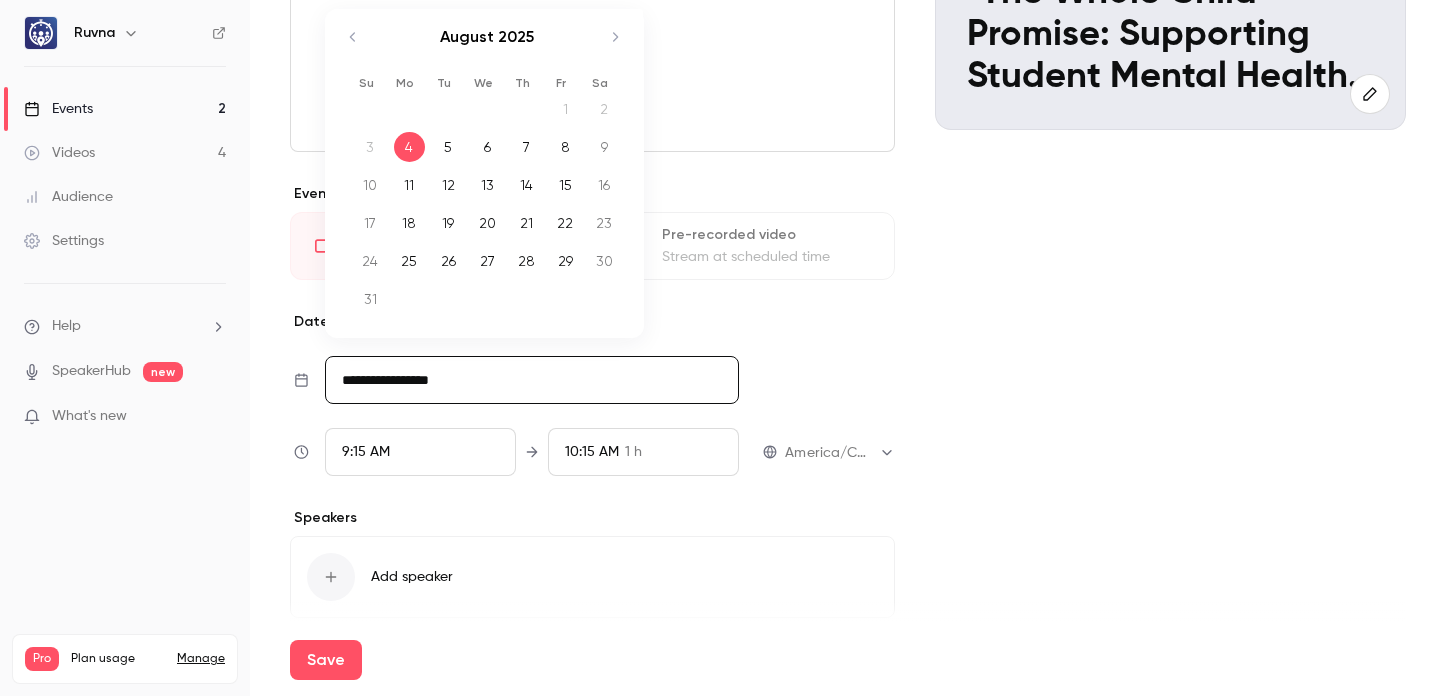 scroll, scrollTop: 324, scrollLeft: 0, axis: vertical 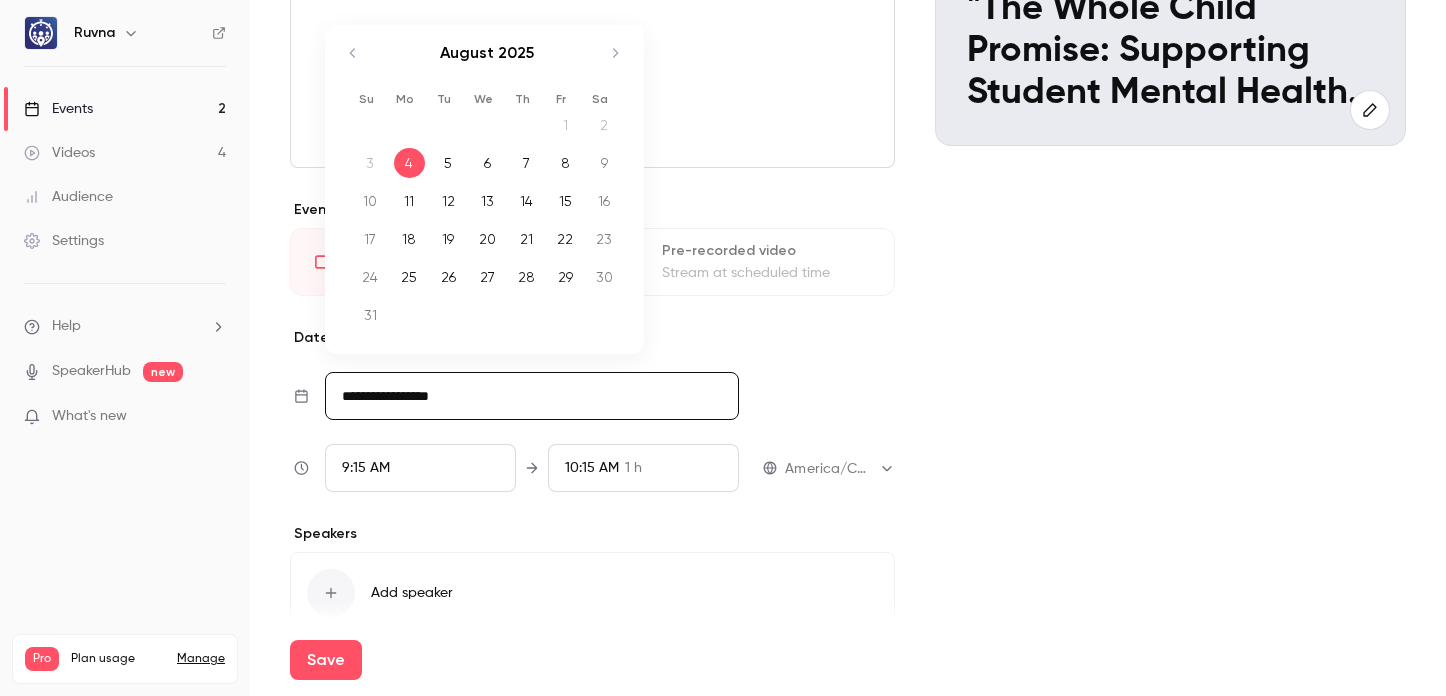 click 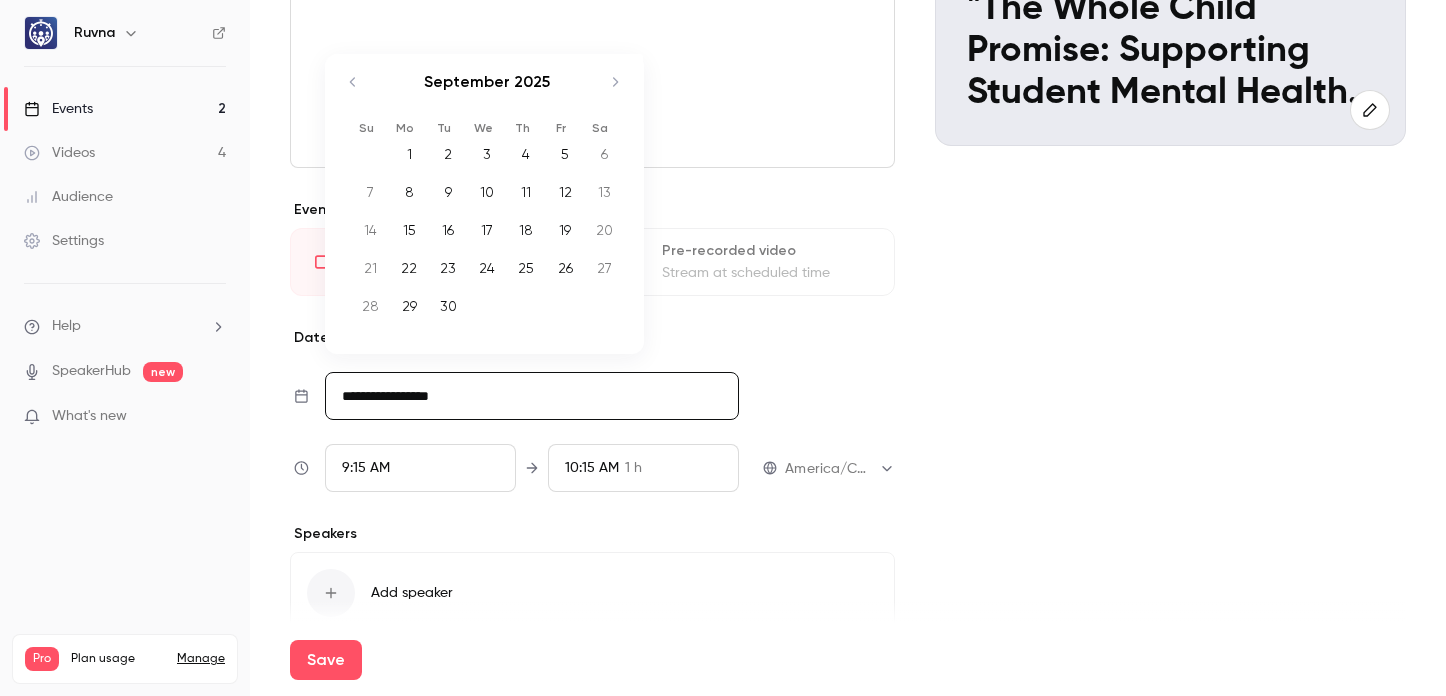 click 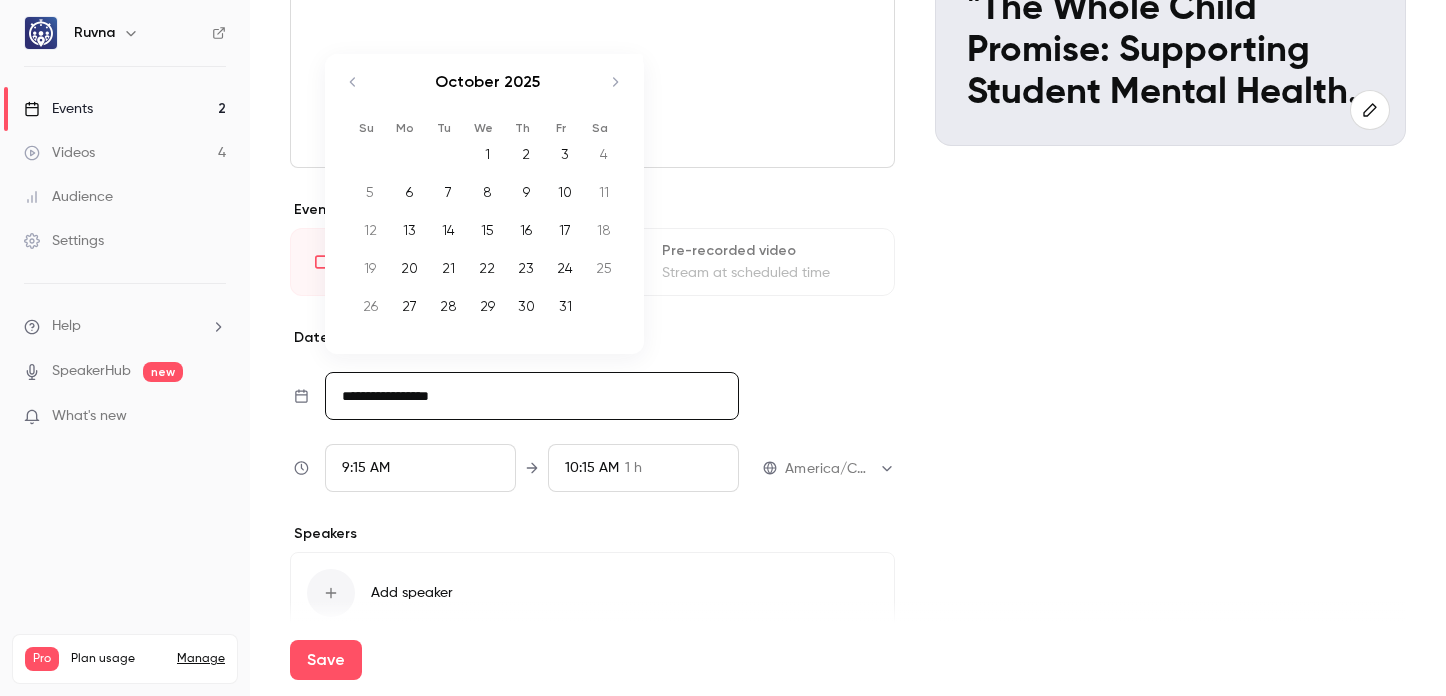 click on "22" at bounding box center (487, 268) 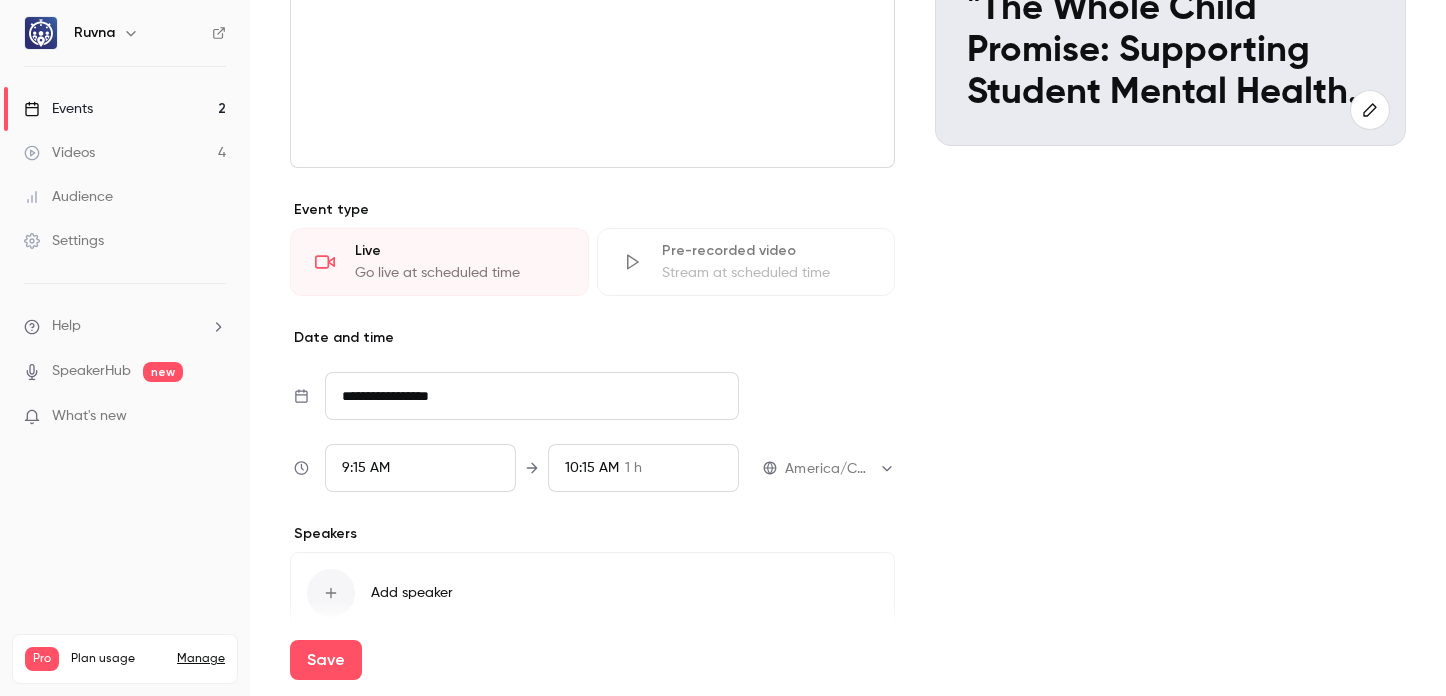 click on "9:15 AM" at bounding box center (420, 468) 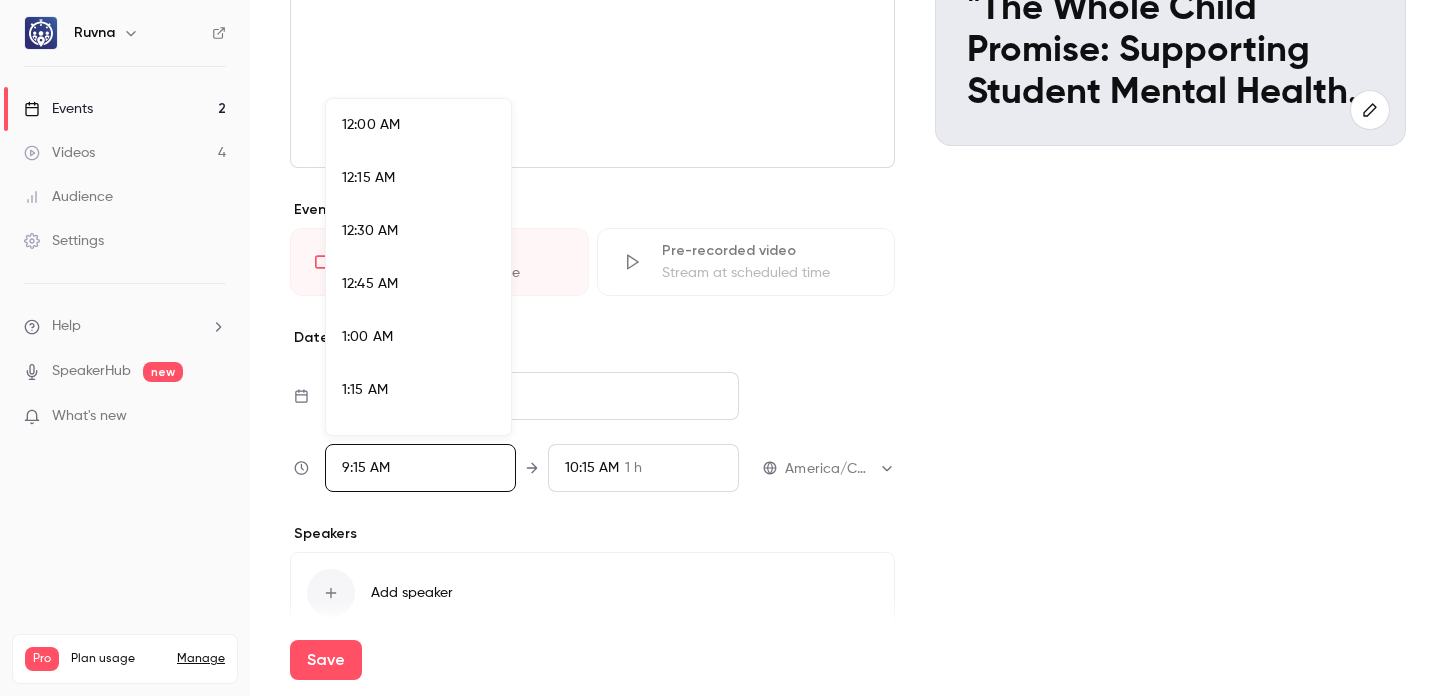 scroll, scrollTop: 1819, scrollLeft: 0, axis: vertical 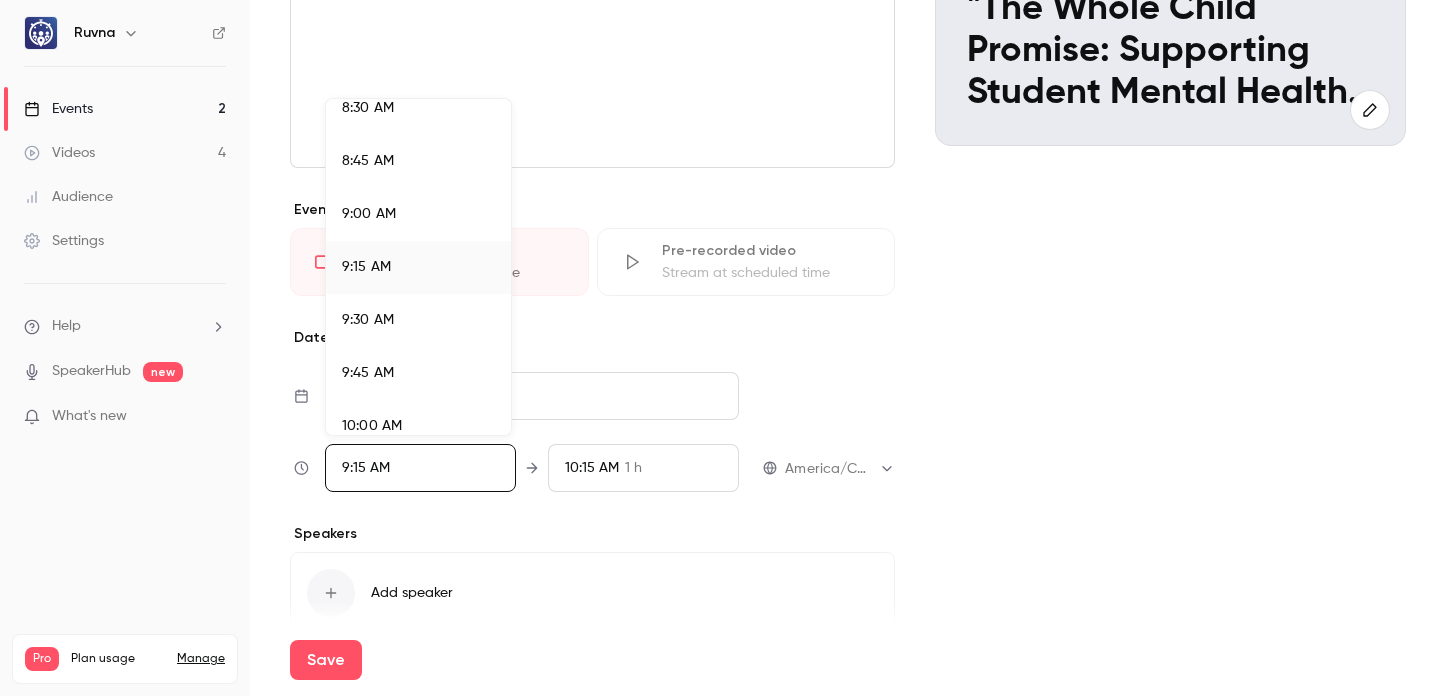 click at bounding box center [723, 348] 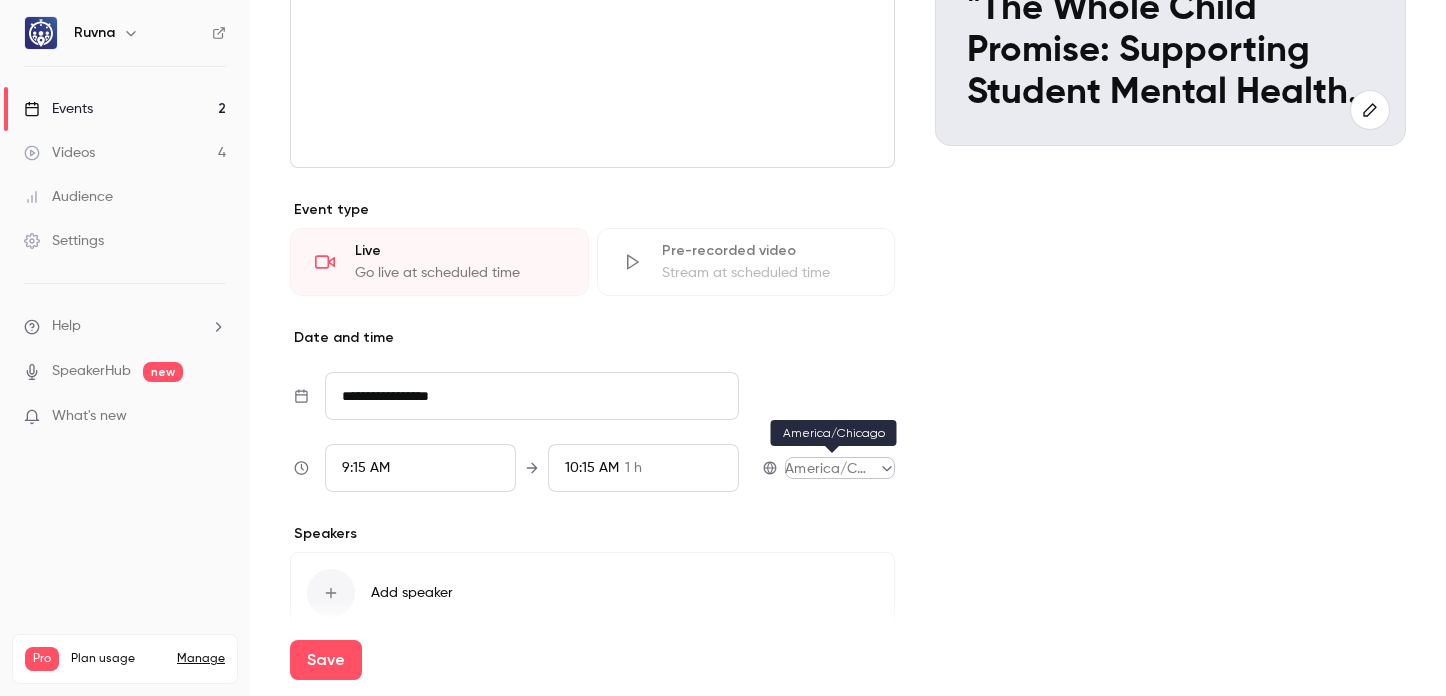 click on "**********" at bounding box center (723, 348) 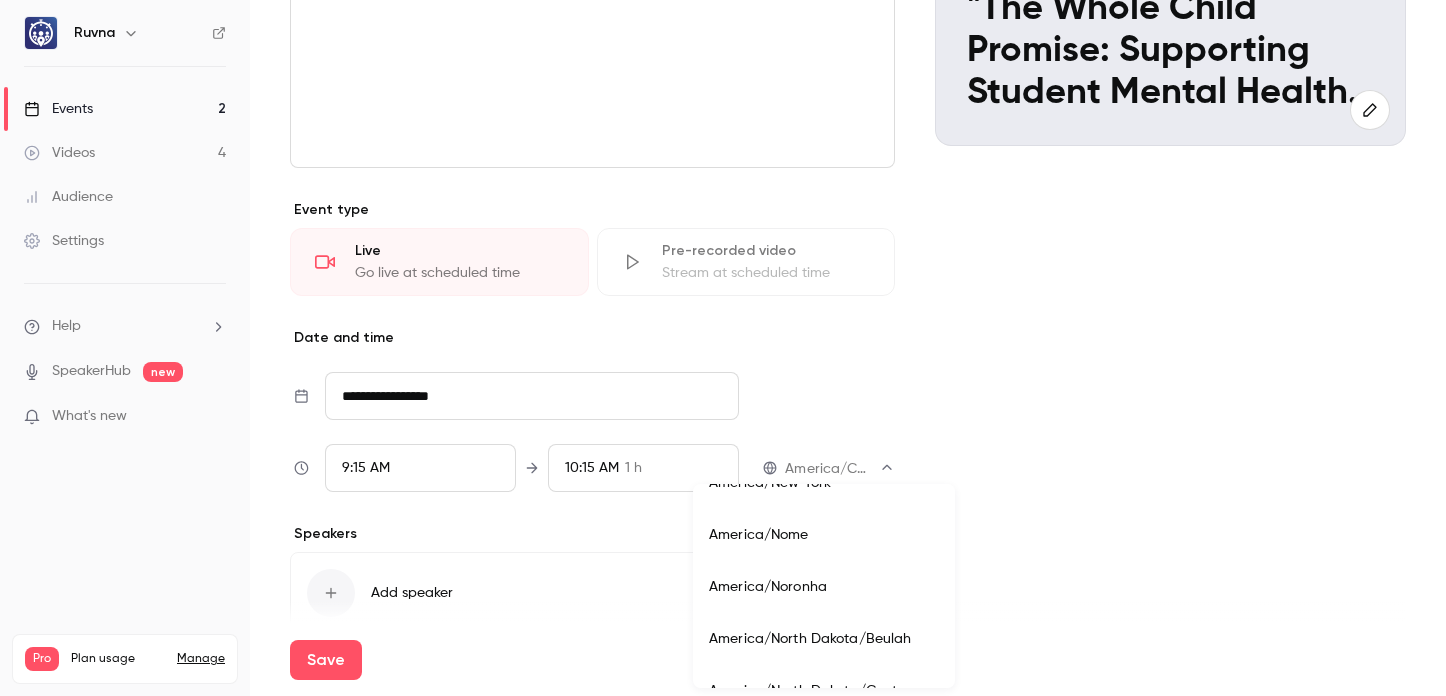 scroll, scrollTop: 8039, scrollLeft: 0, axis: vertical 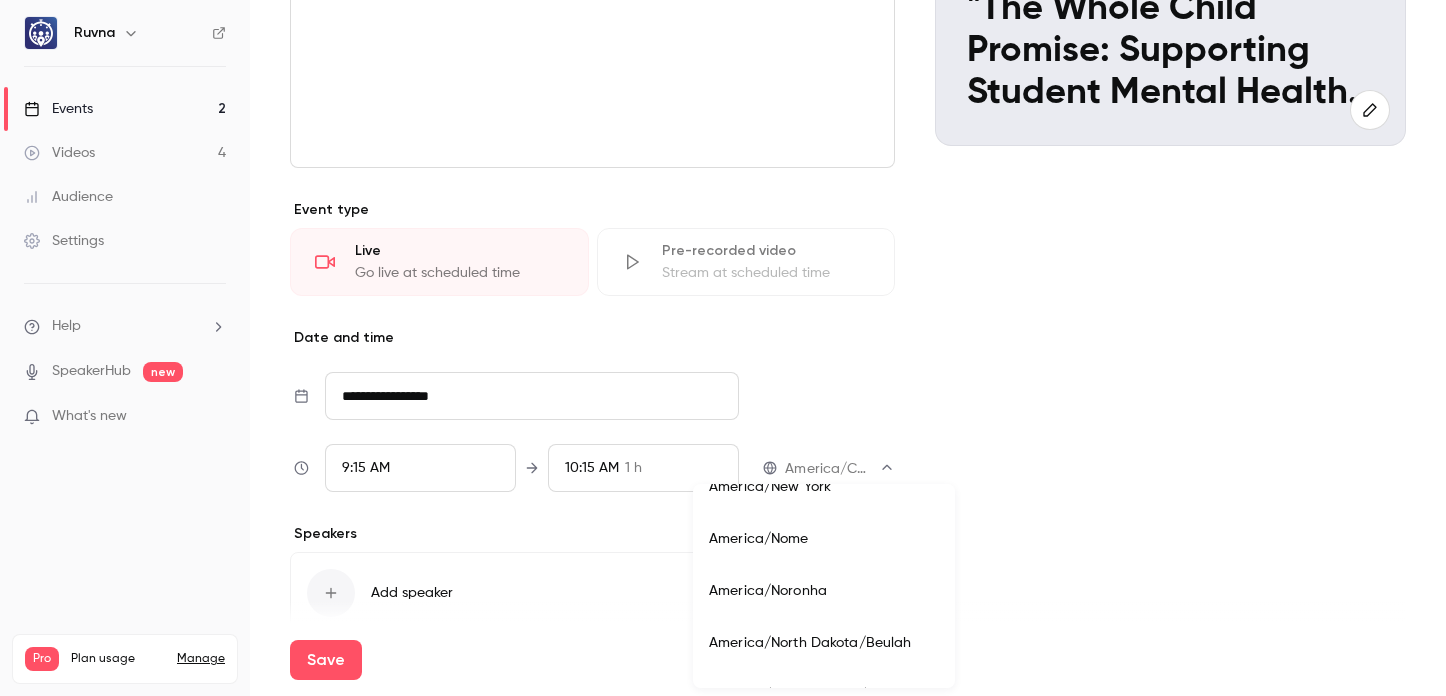 click on "America/New York" at bounding box center [824, 487] 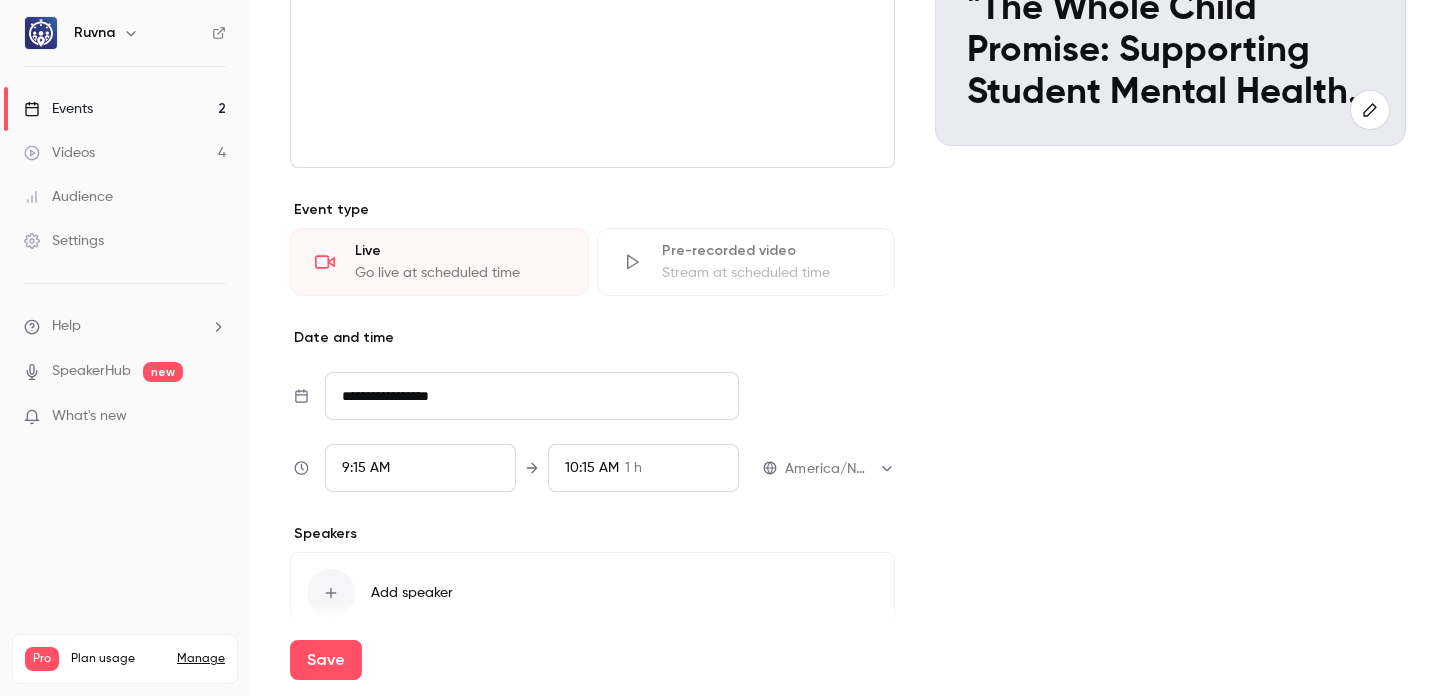 click on "9:15 AM" at bounding box center [420, 468] 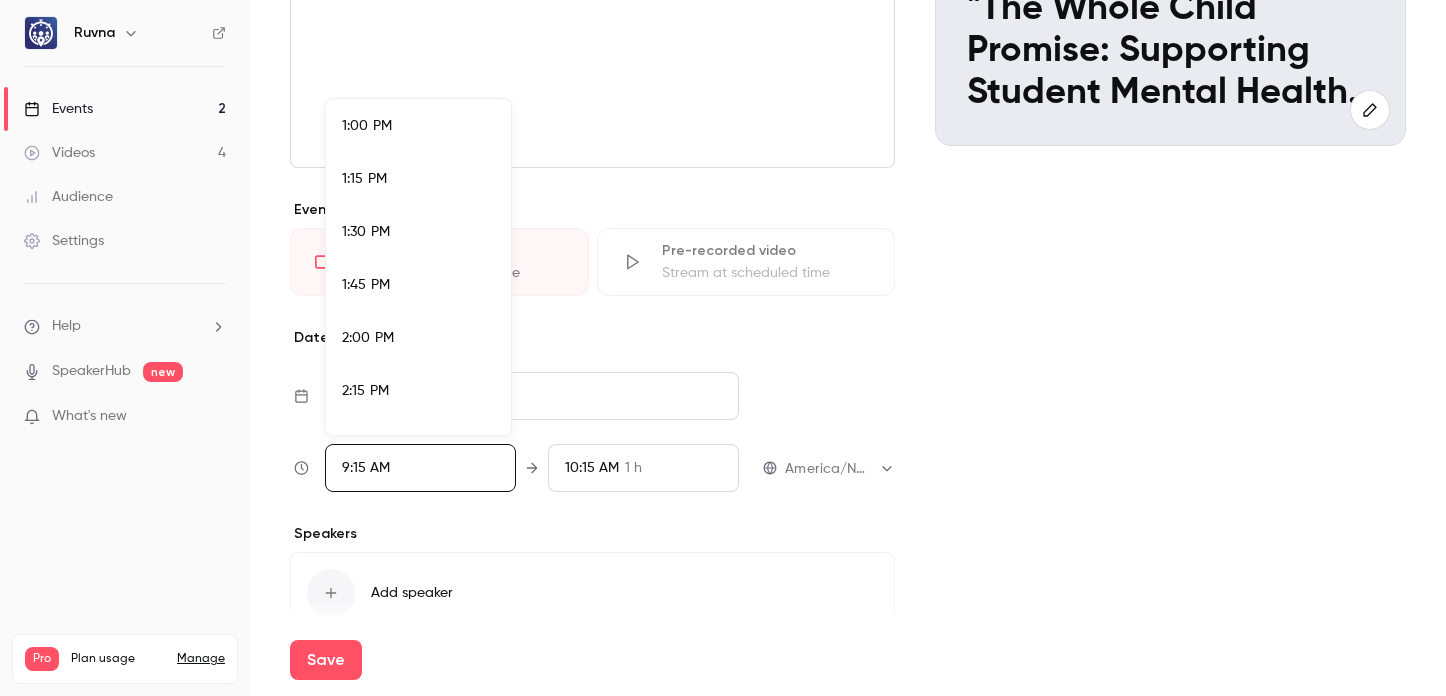 scroll, scrollTop: 2753, scrollLeft: 0, axis: vertical 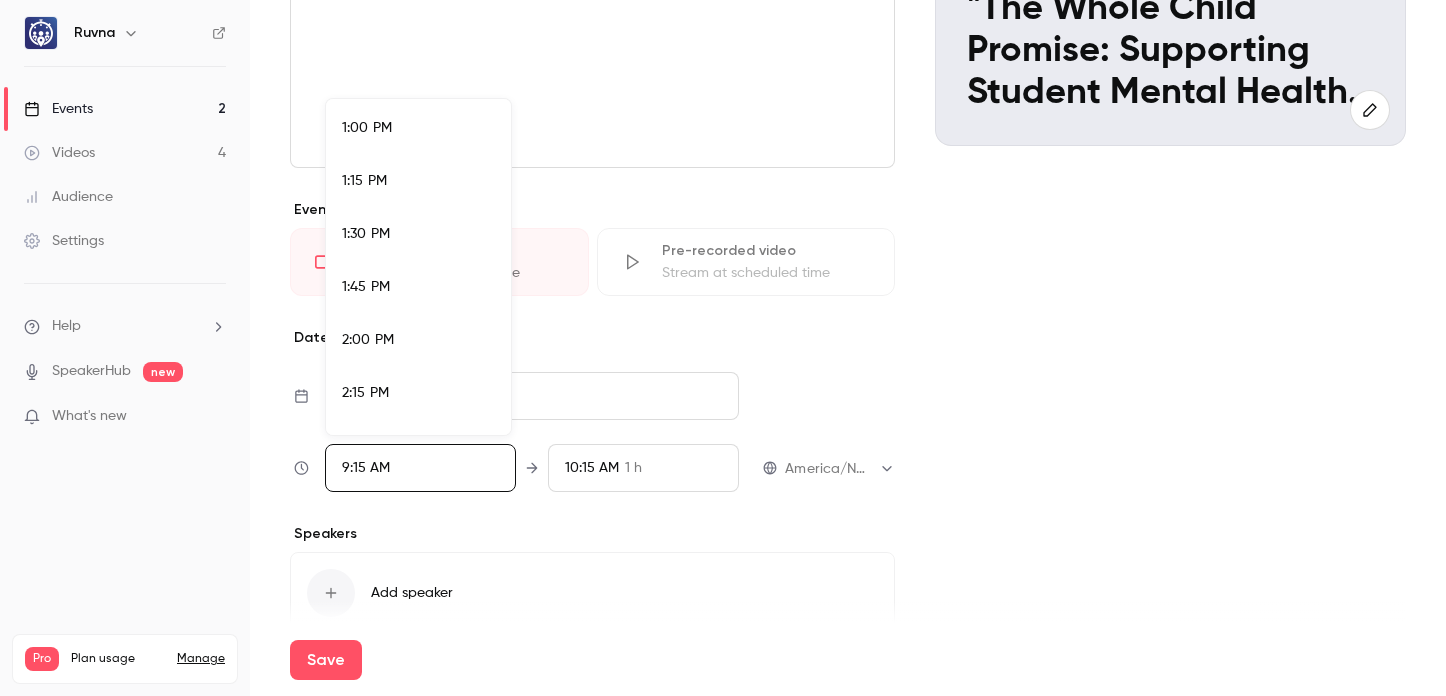 click on "1:00 PM" at bounding box center [418, 128] 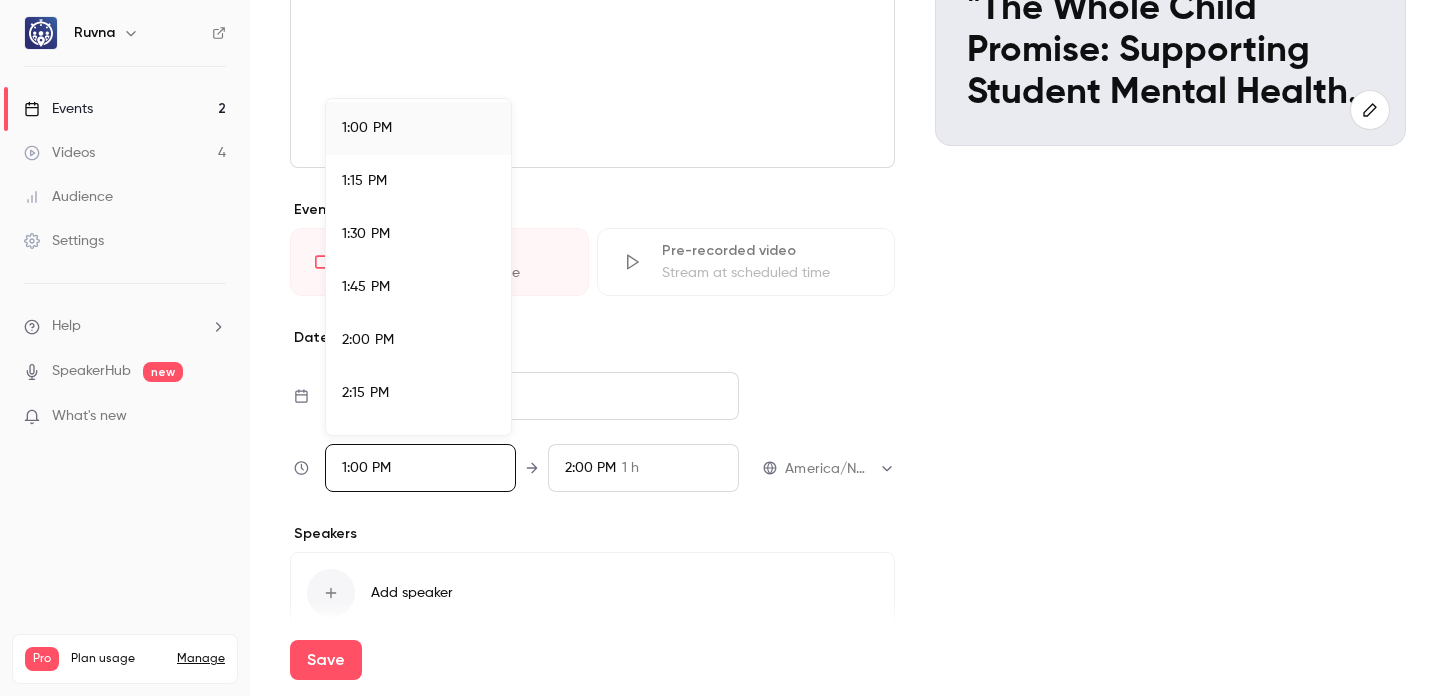 click at bounding box center (723, 348) 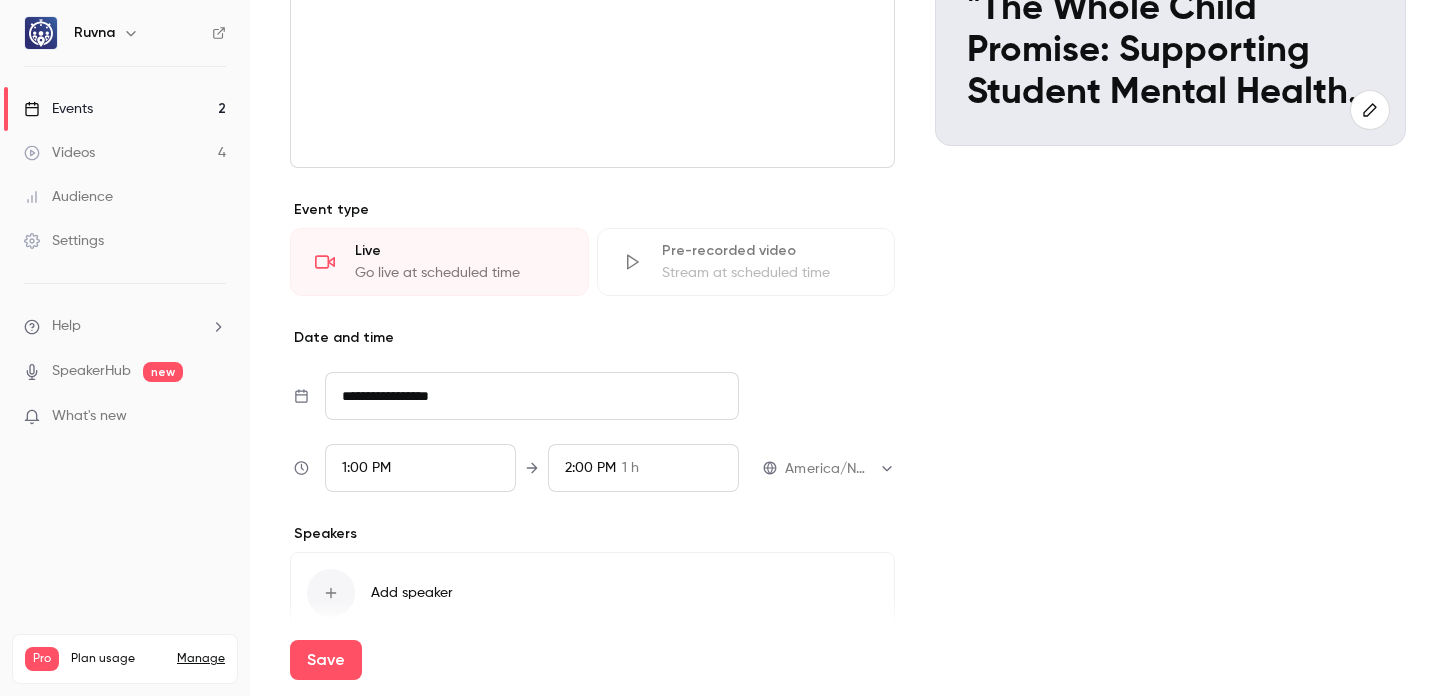 click on "1 h" at bounding box center (630, 468) 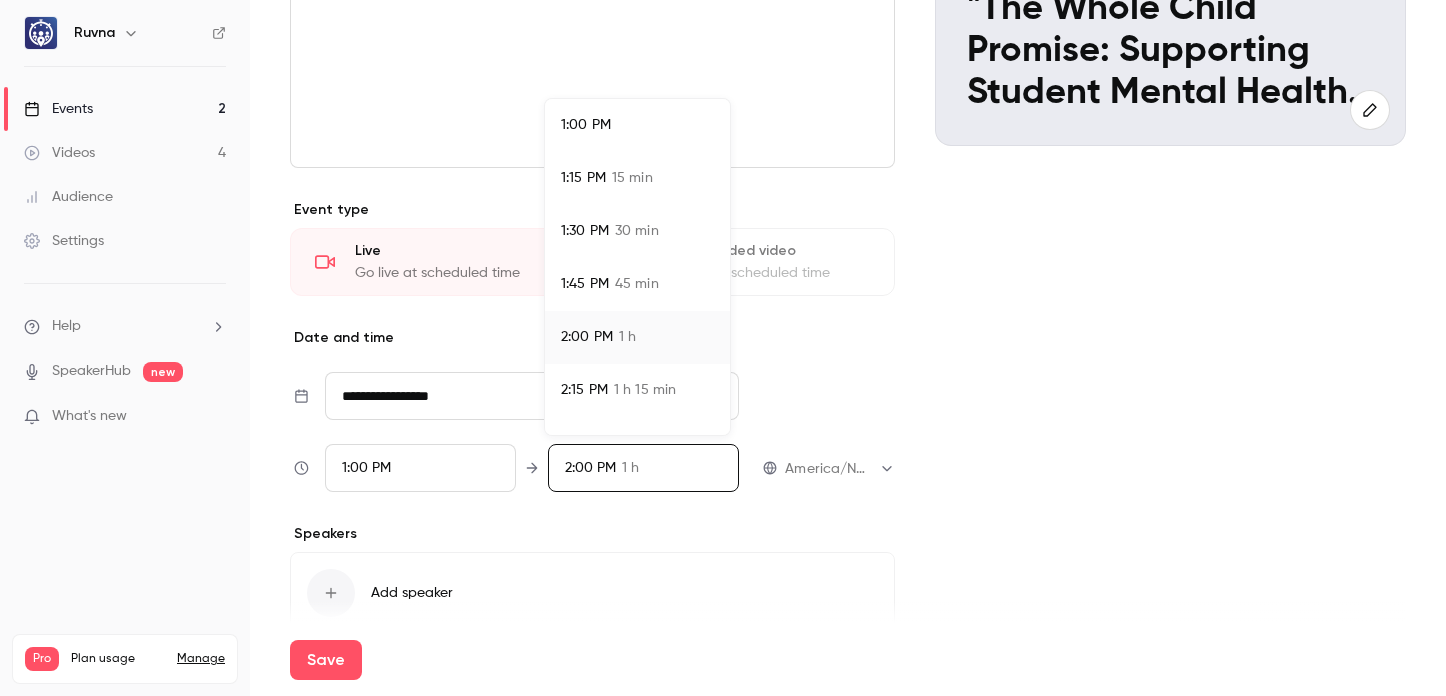 click on "45 min" at bounding box center [637, 284] 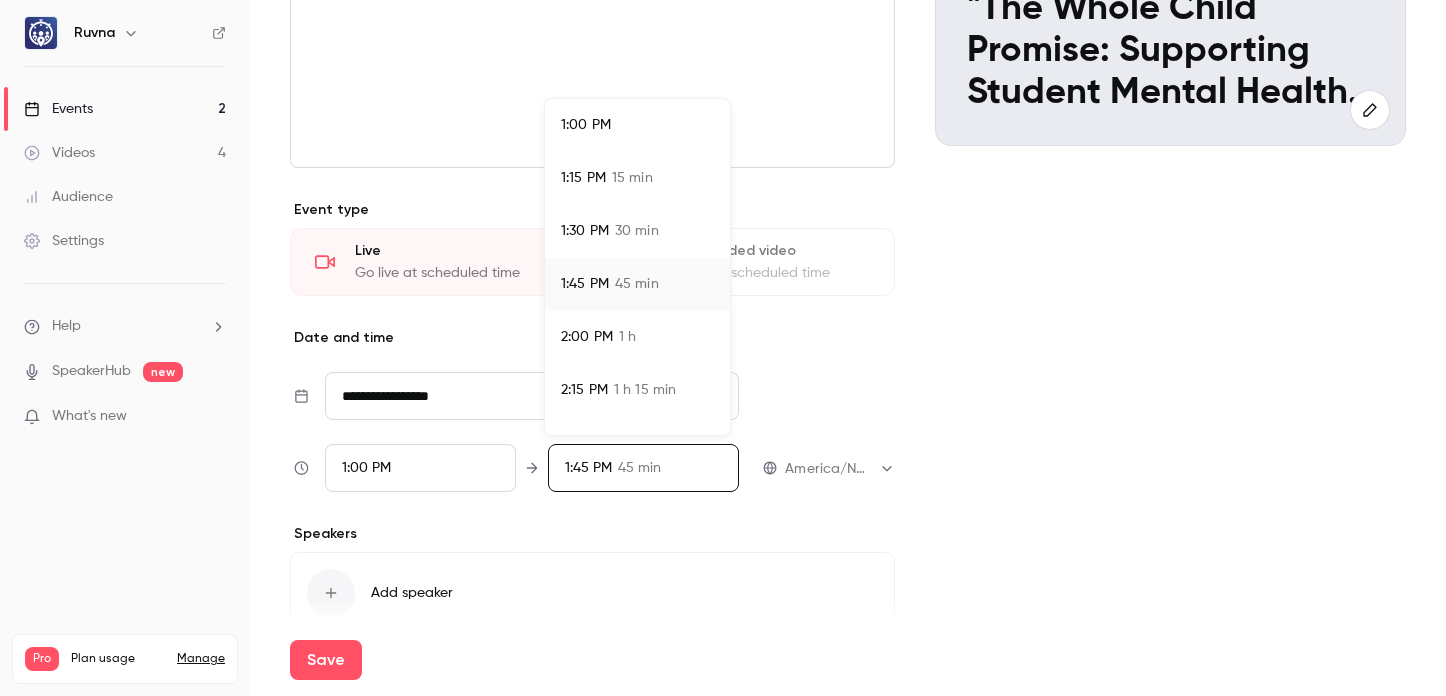 click at bounding box center (723, 348) 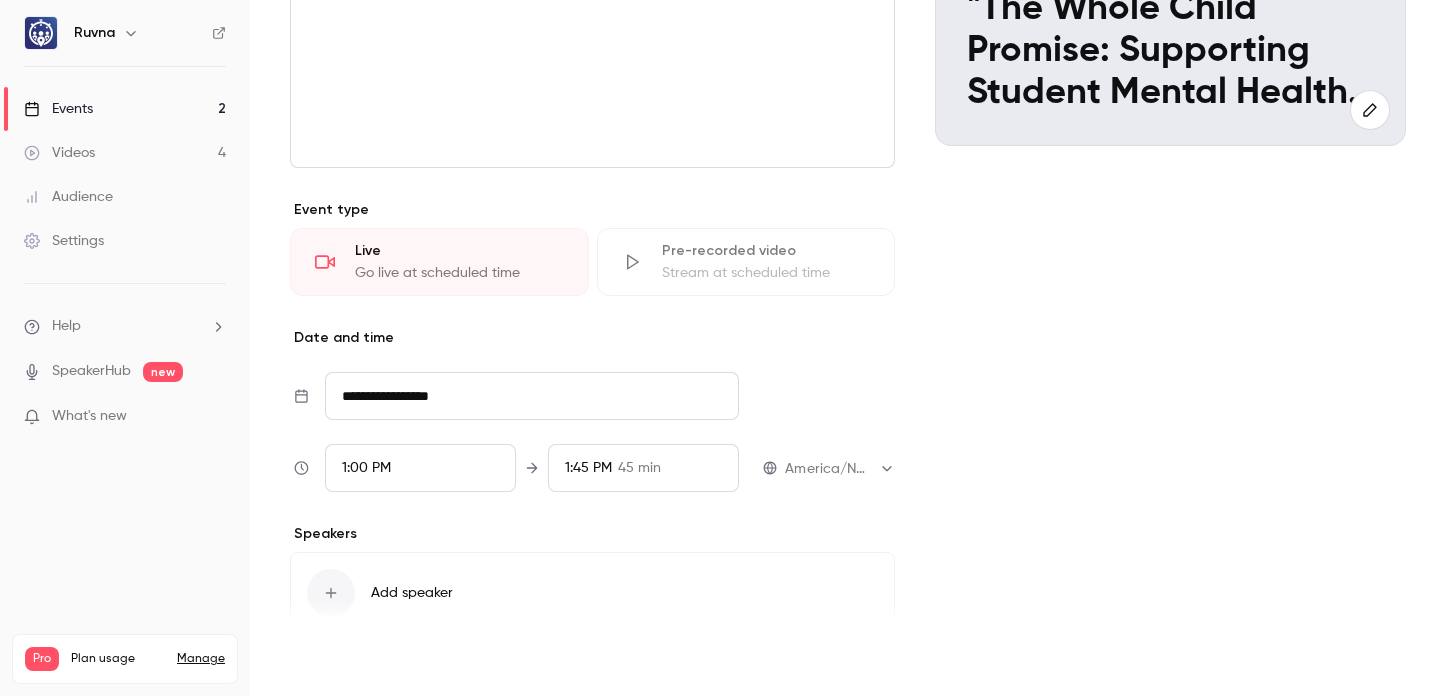 click on "Save" at bounding box center [326, 660] 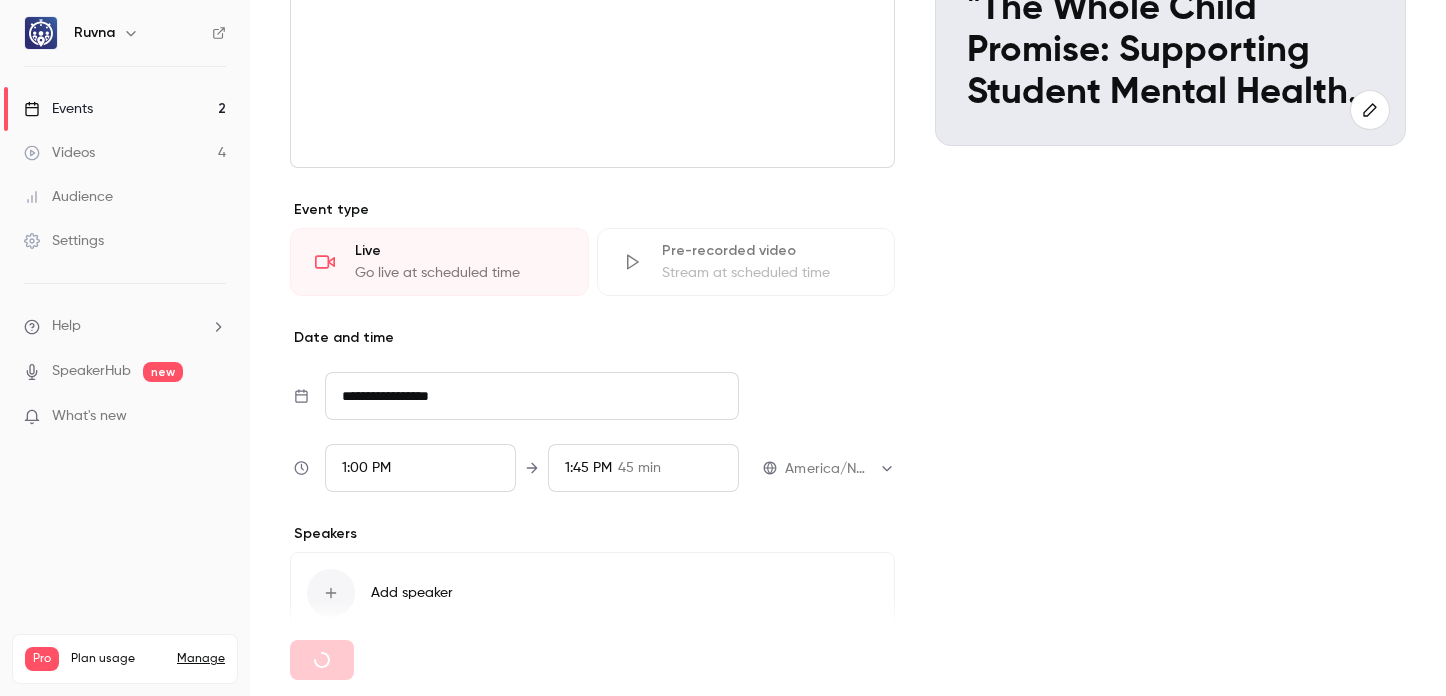 type 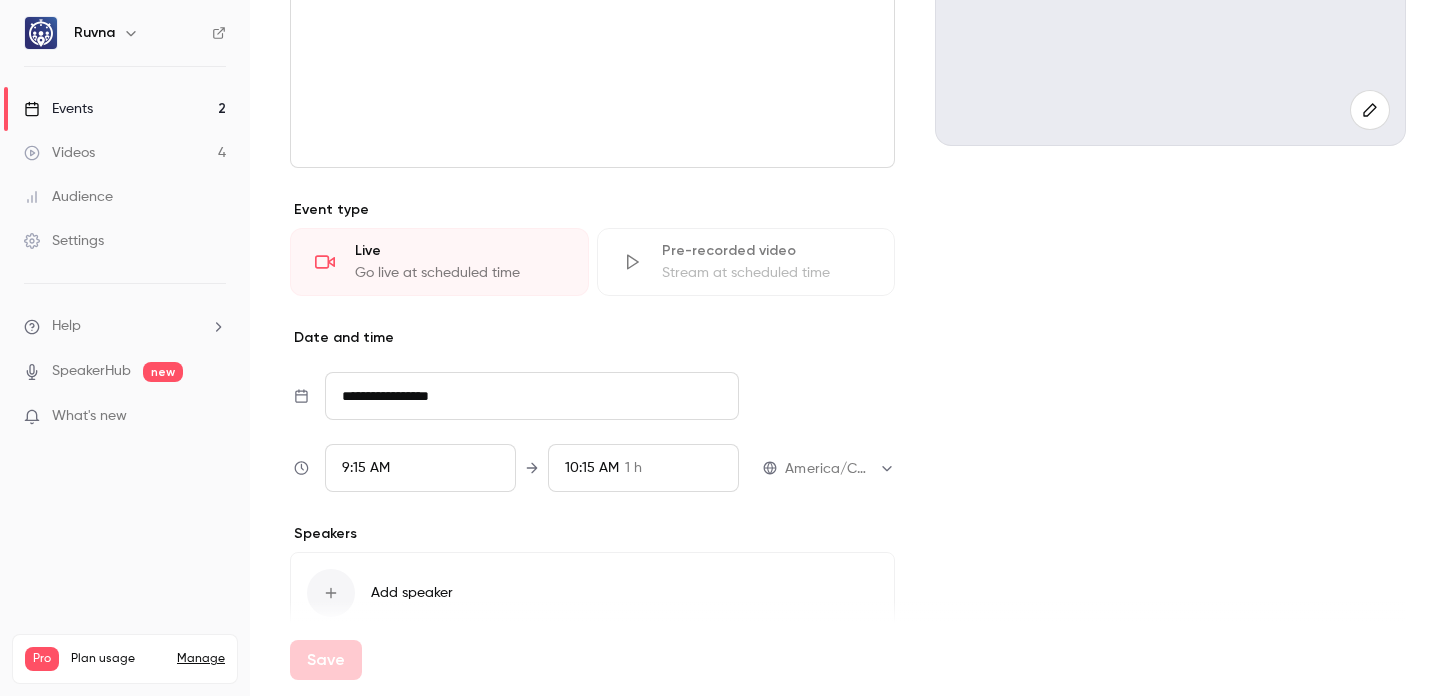 scroll, scrollTop: 0, scrollLeft: 0, axis: both 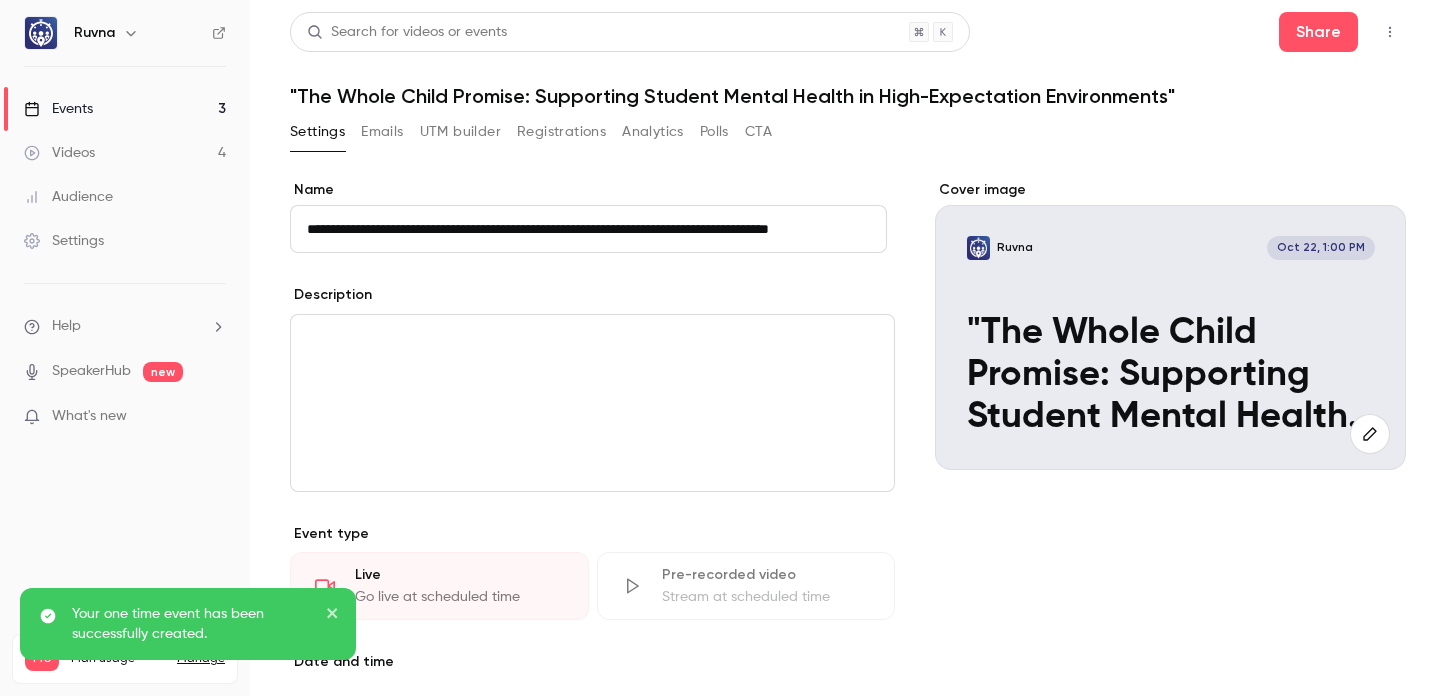 click on "Events 3" at bounding box center [125, 109] 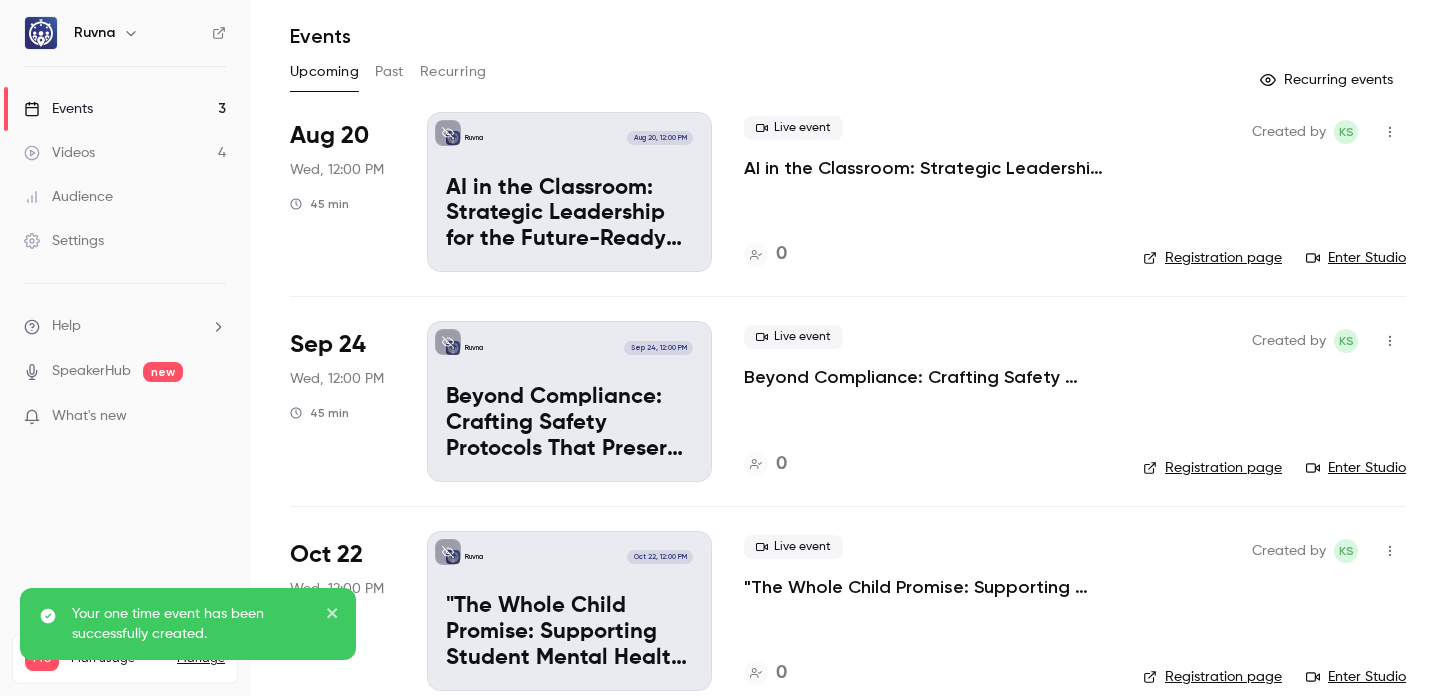 scroll, scrollTop: 0, scrollLeft: 0, axis: both 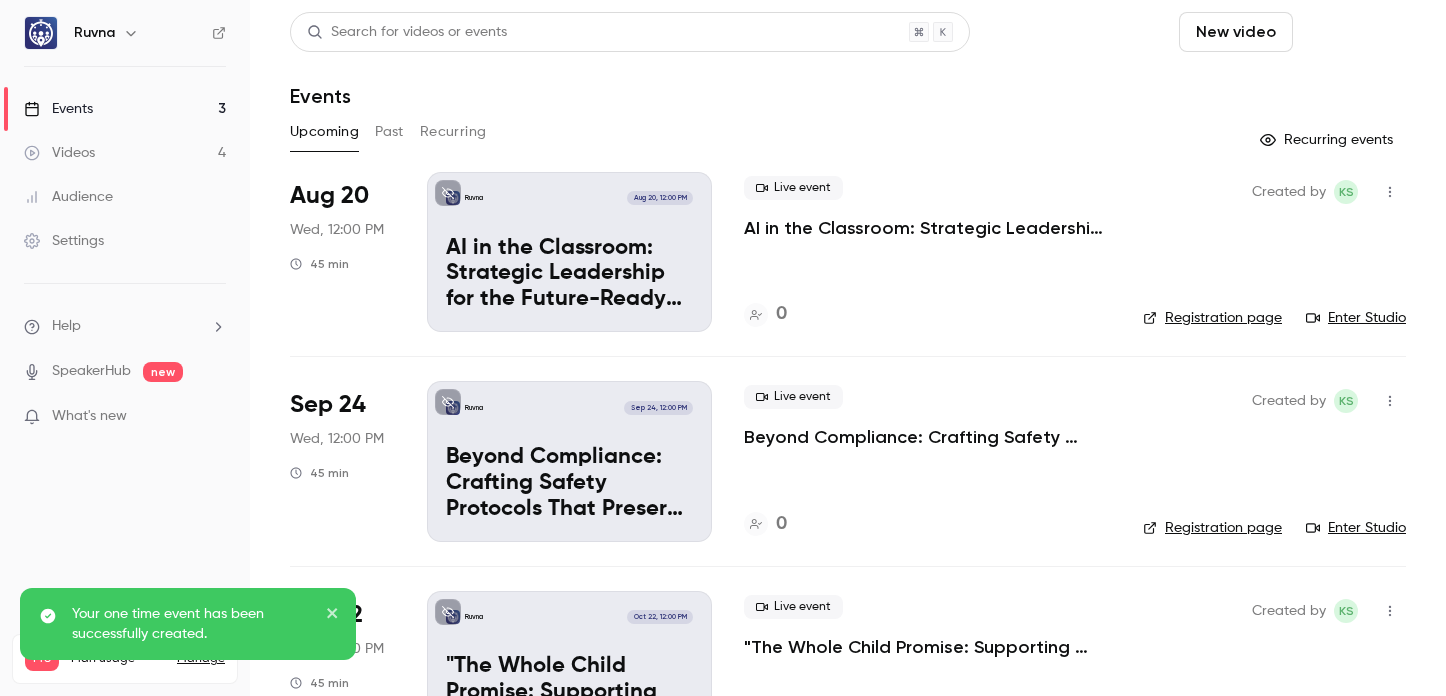 click on "Schedule" at bounding box center [1353, 32] 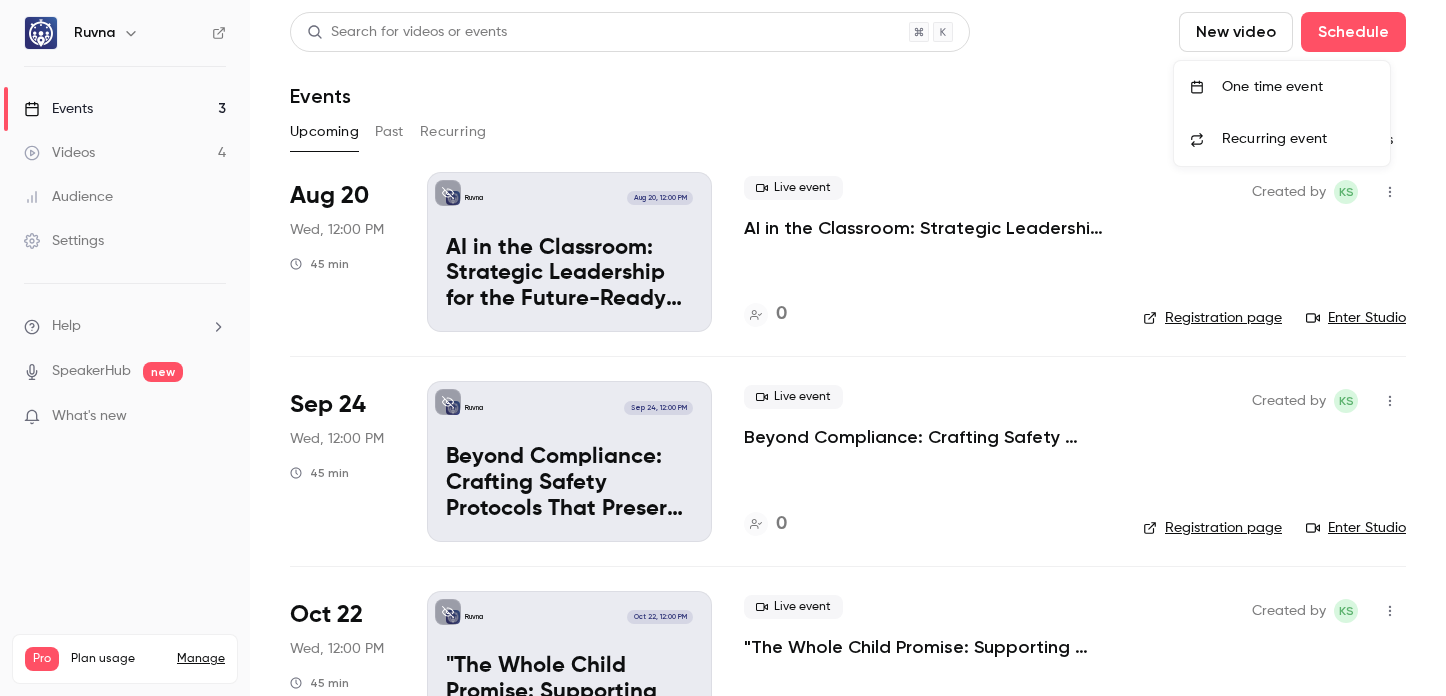 click on "One time event" at bounding box center [1282, 87] 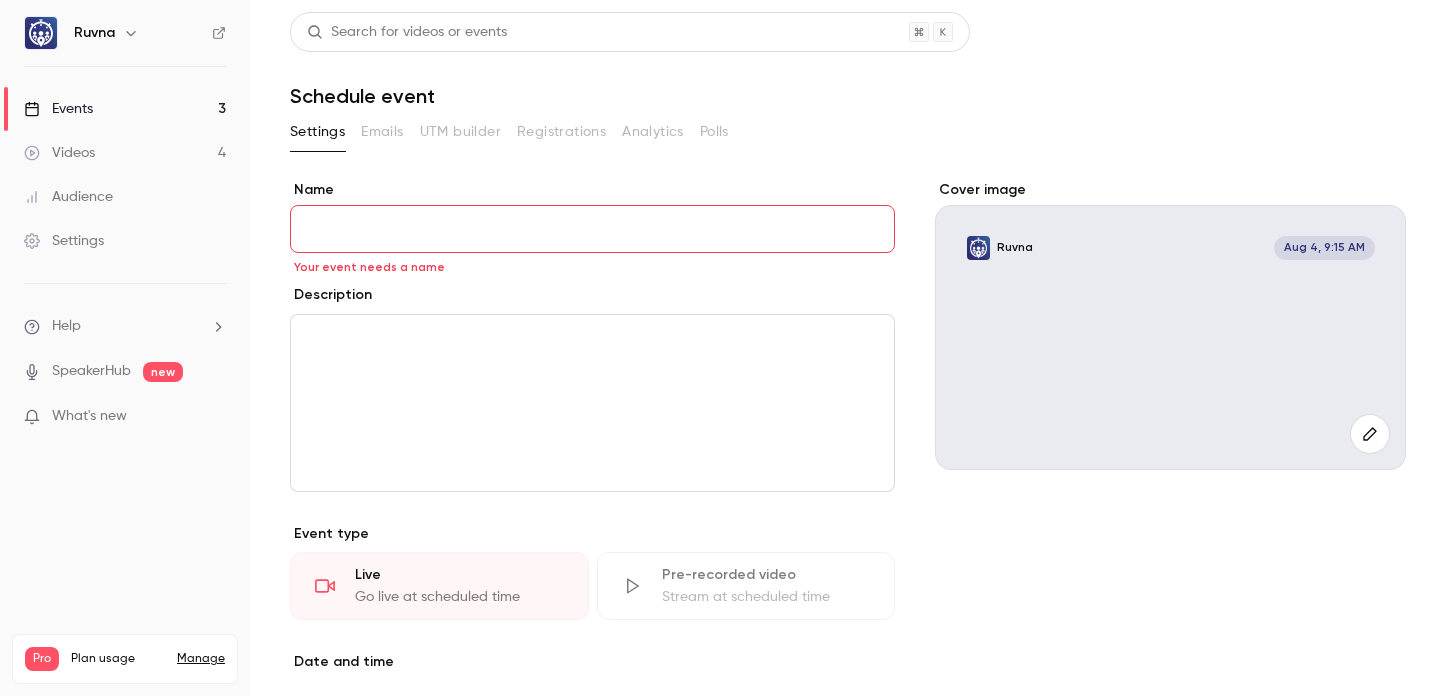 paste on "**********" 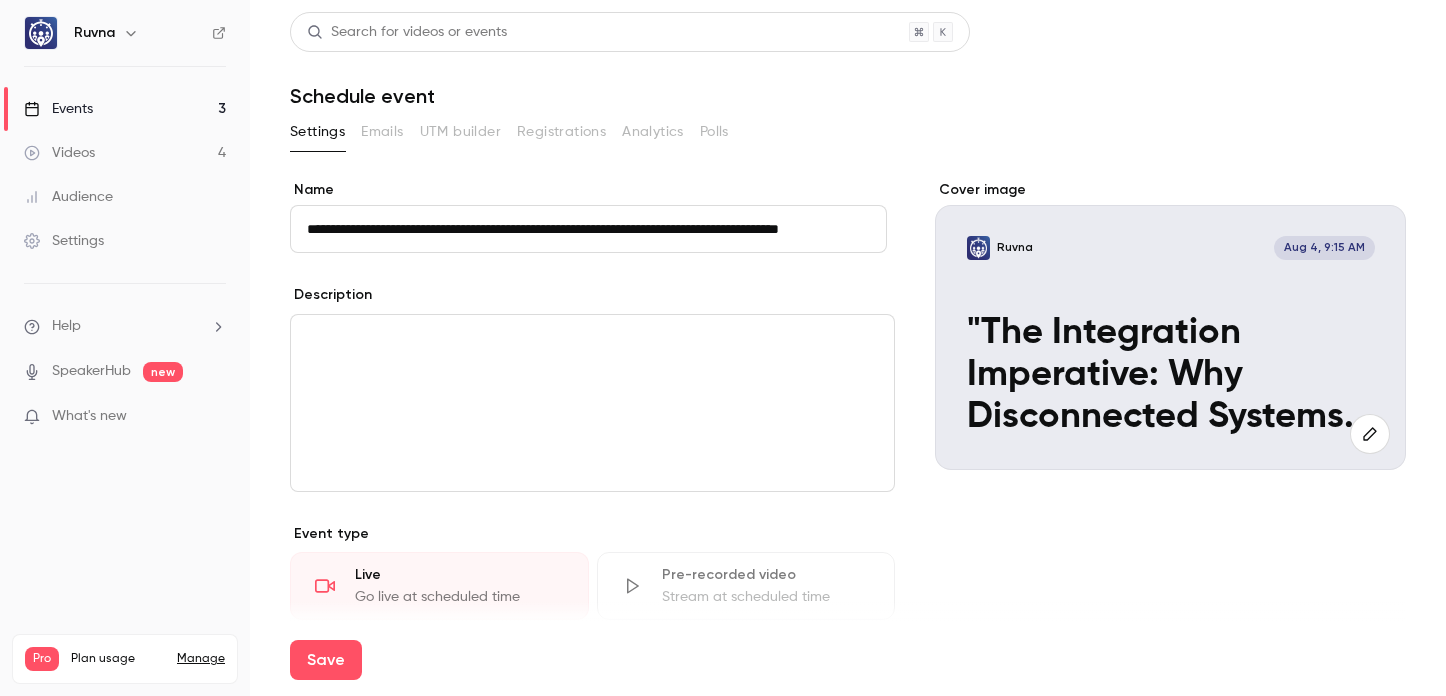 scroll, scrollTop: 0, scrollLeft: 65, axis: horizontal 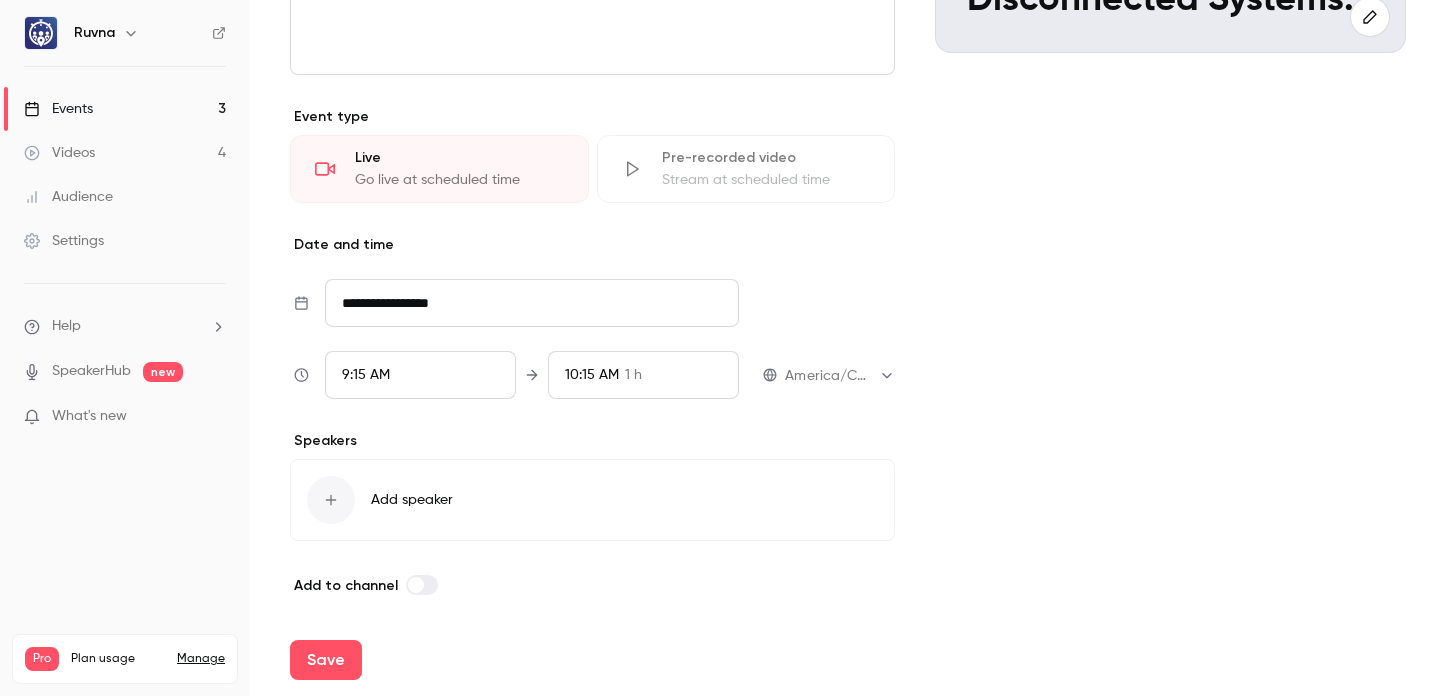 type on "**********" 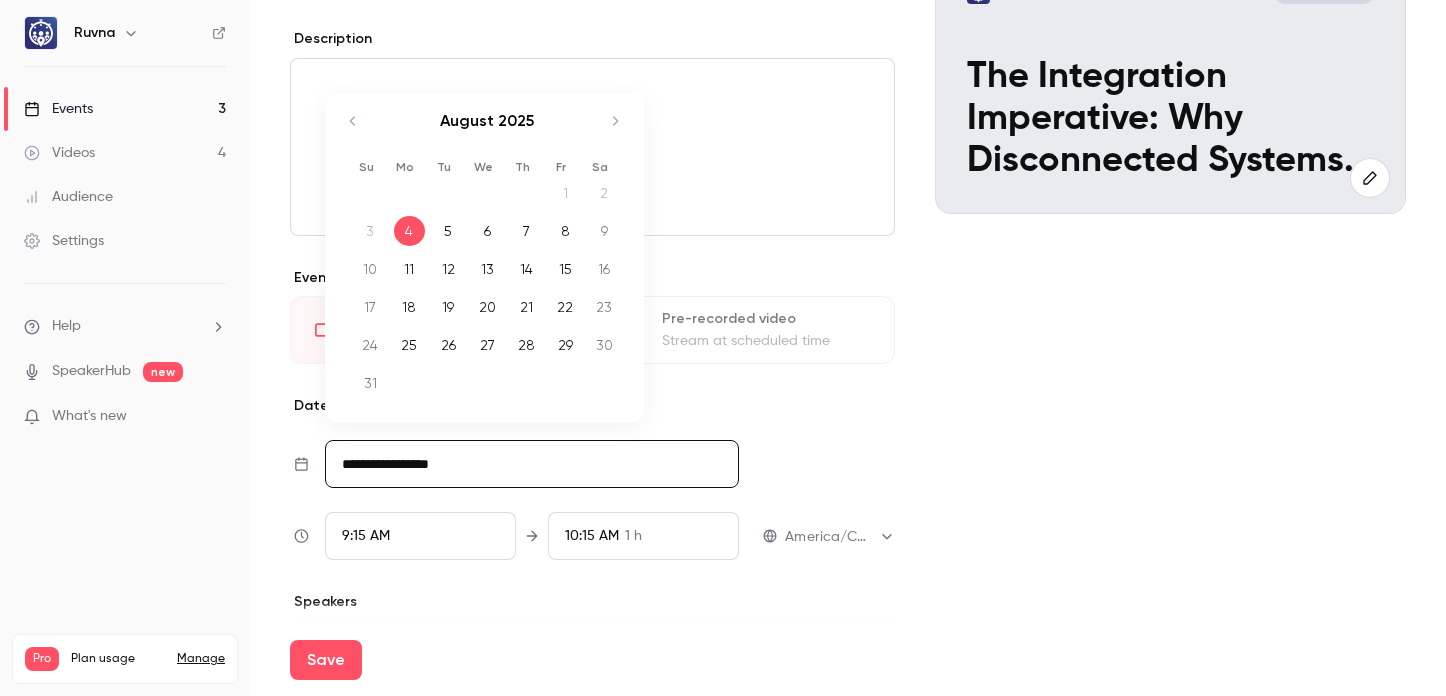 scroll, scrollTop: 186, scrollLeft: 0, axis: vertical 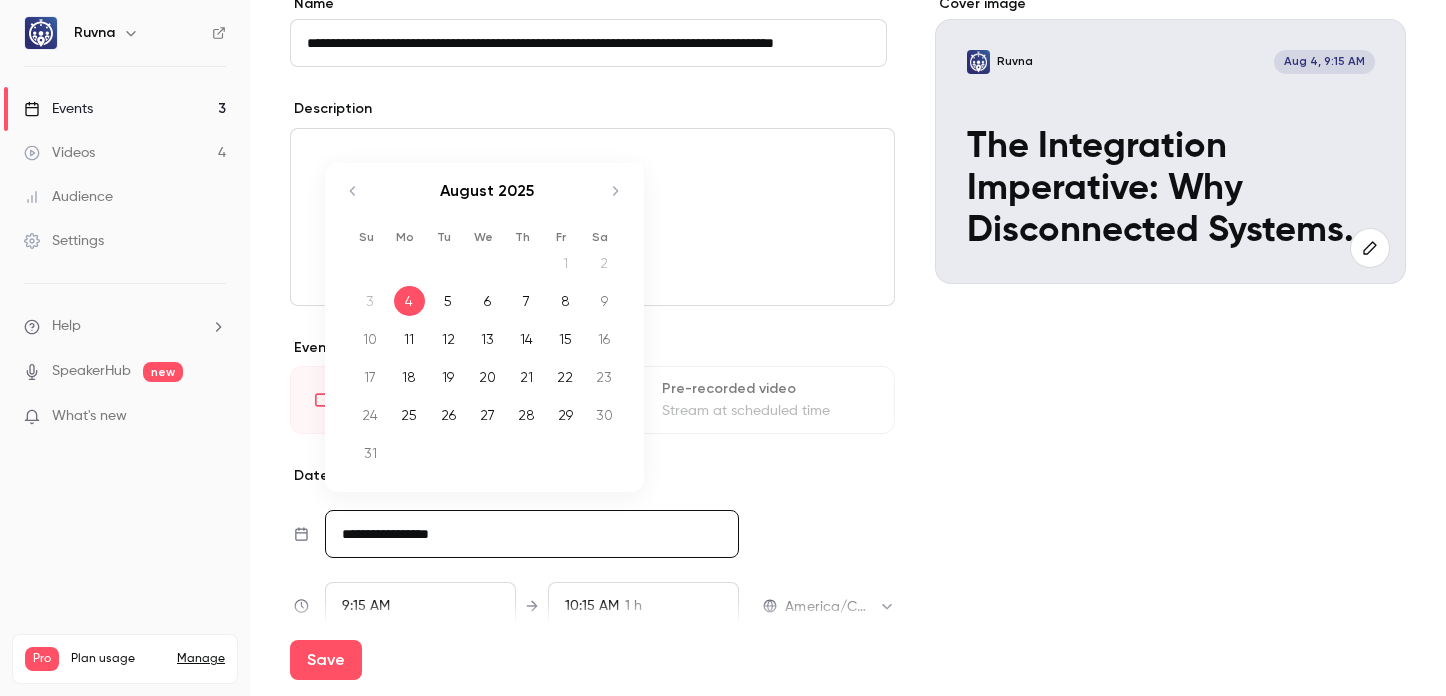 click 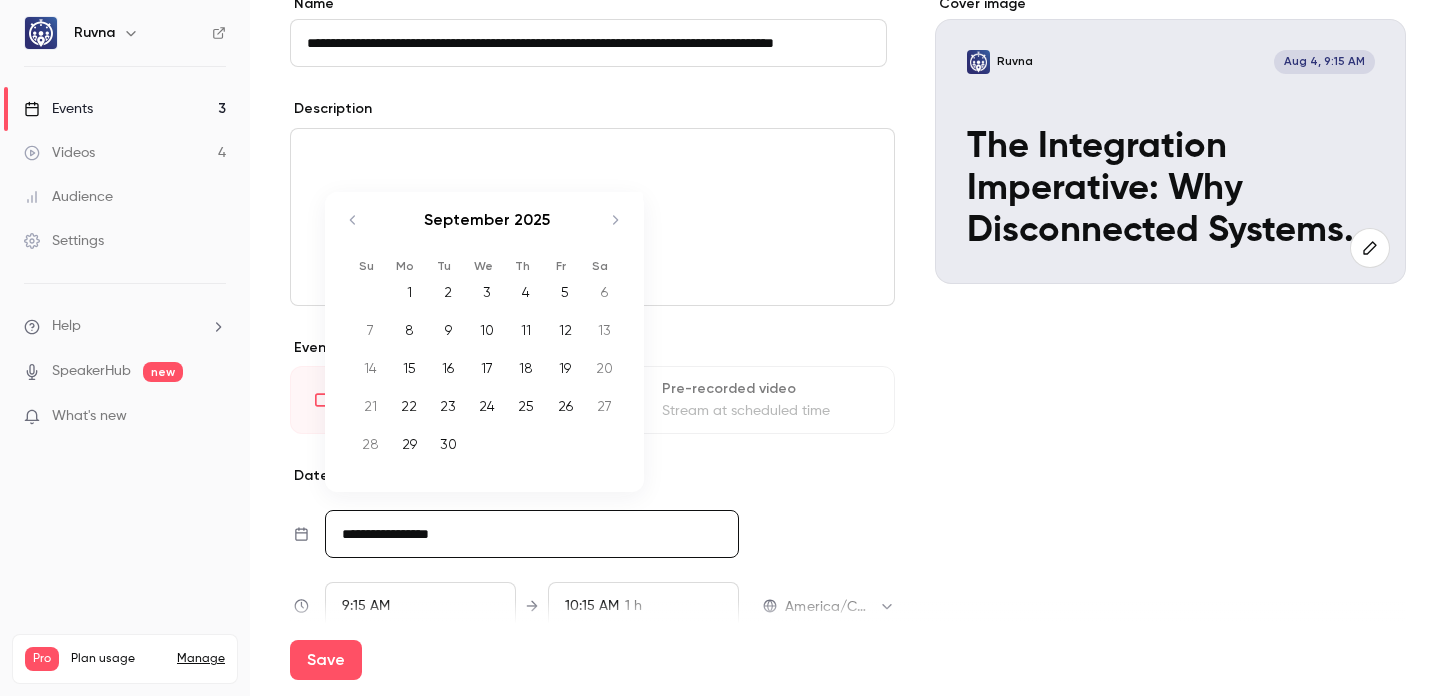 click 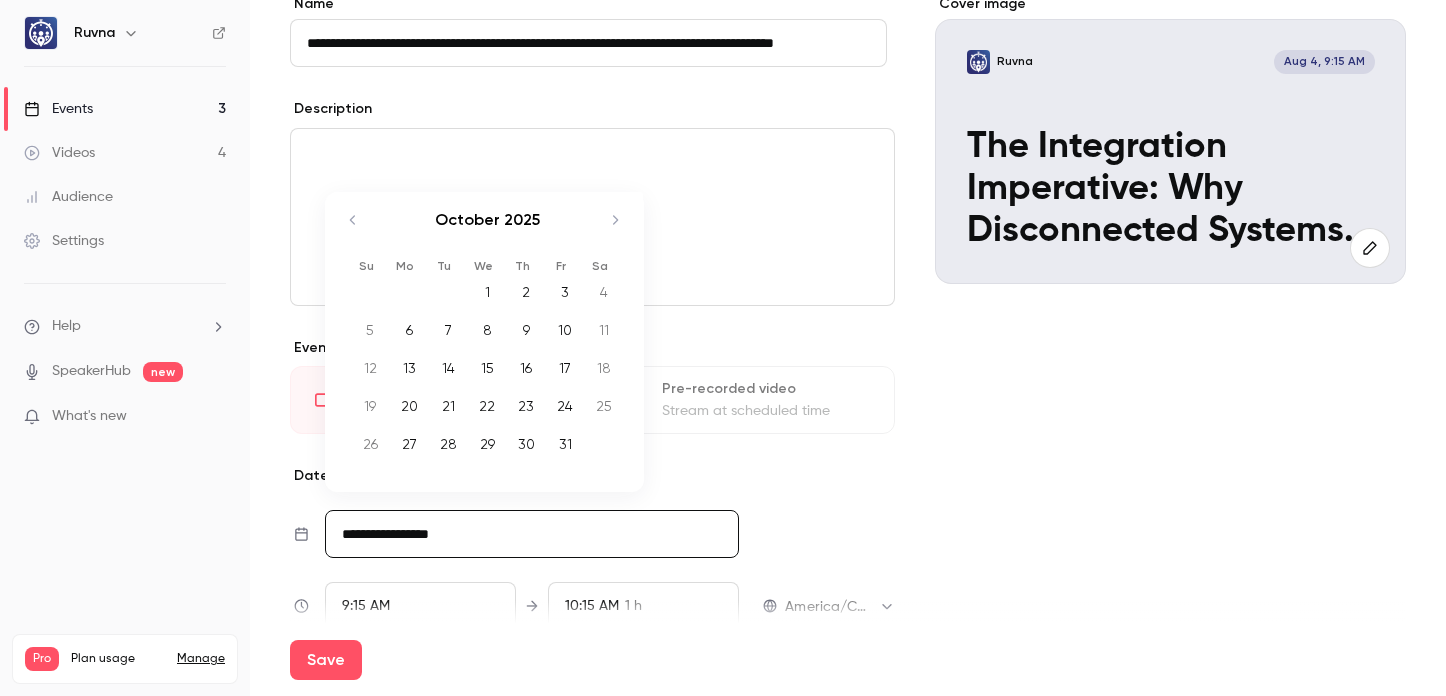 click 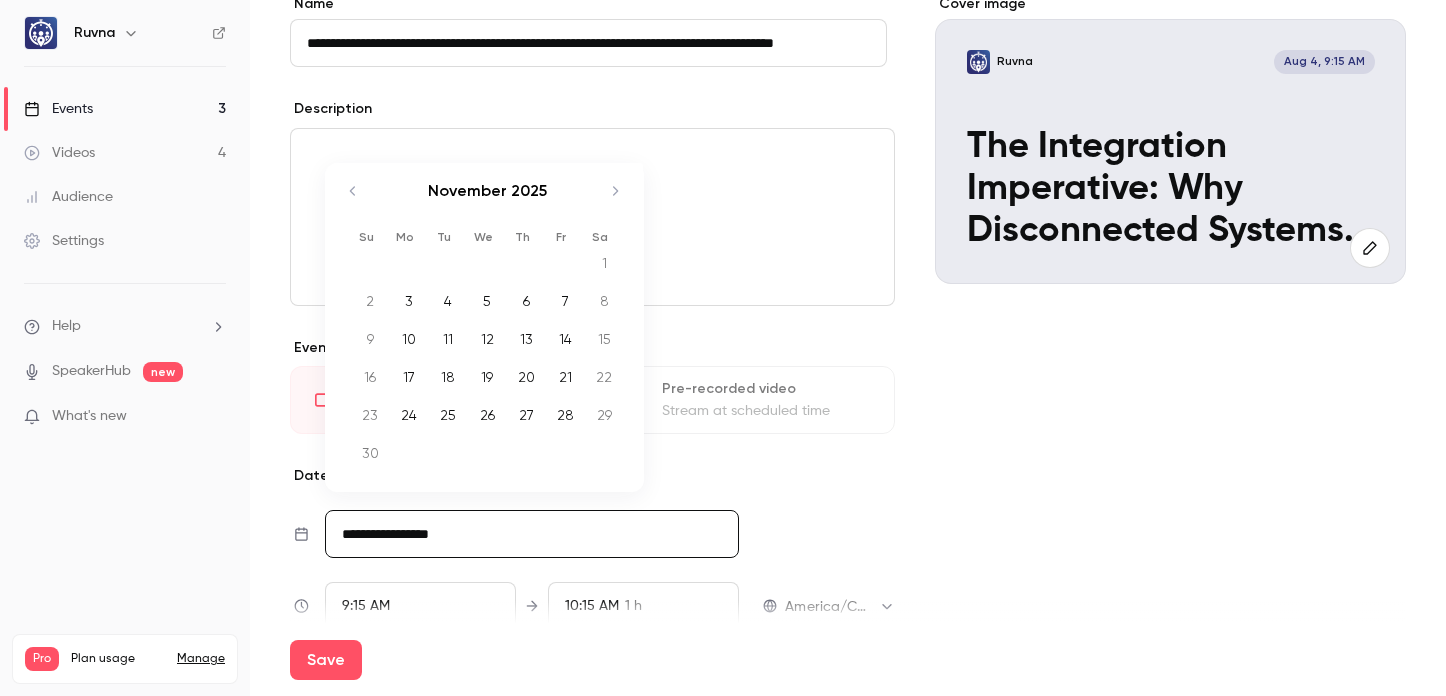 click on "19" at bounding box center [487, 377] 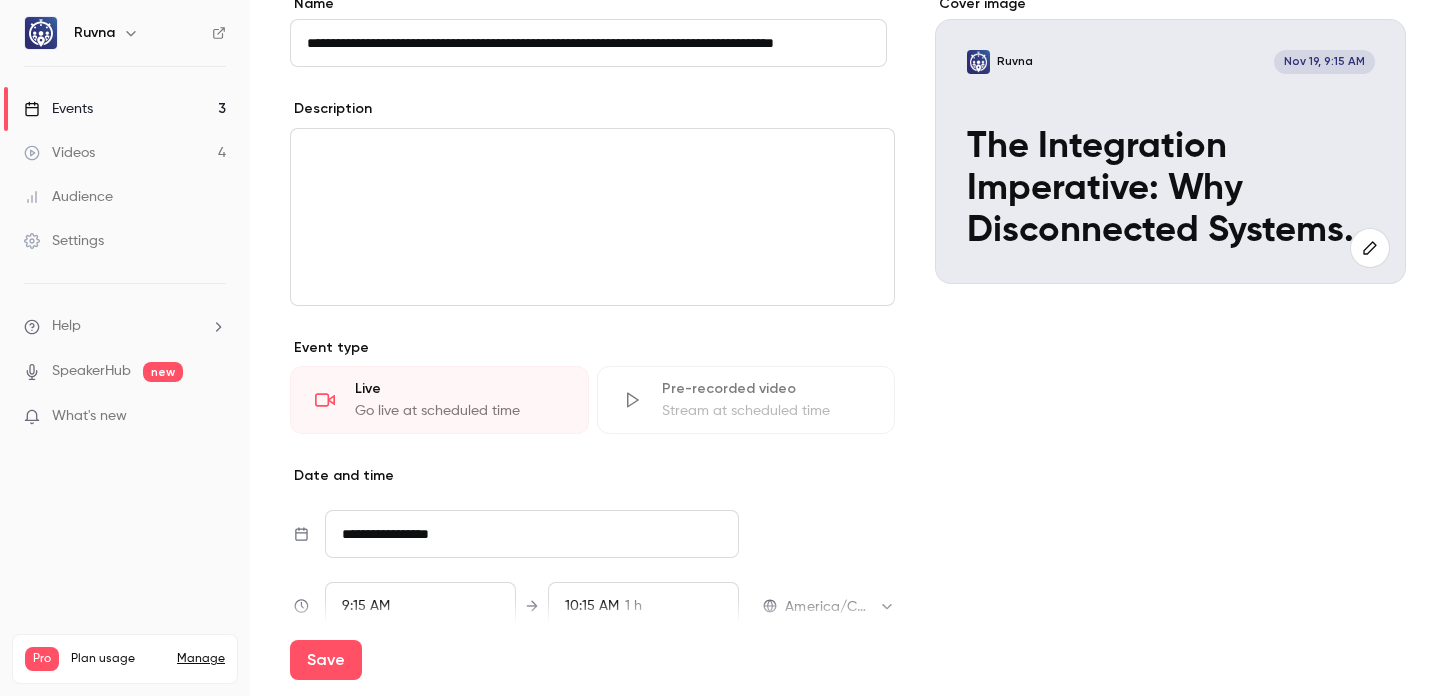 scroll, scrollTop: 331, scrollLeft: 0, axis: vertical 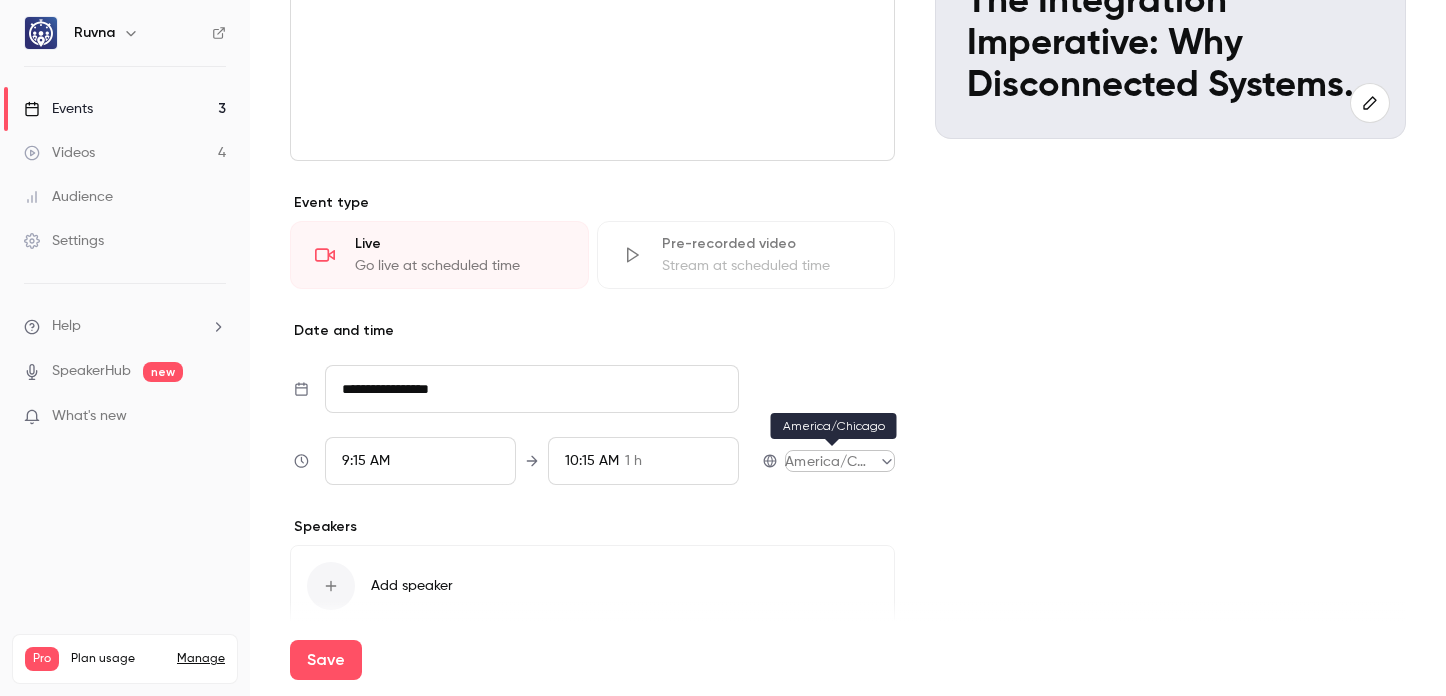 click on "**********" at bounding box center (723, 348) 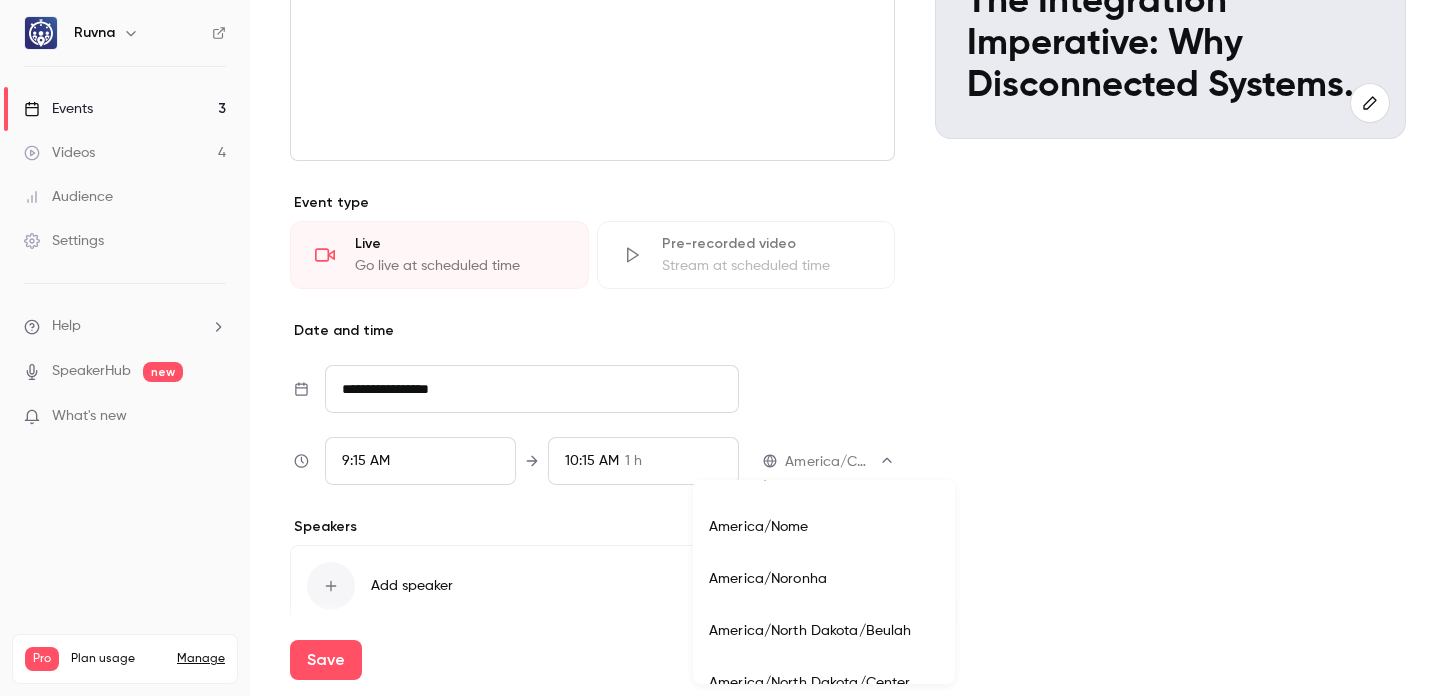 scroll, scrollTop: 8002, scrollLeft: 0, axis: vertical 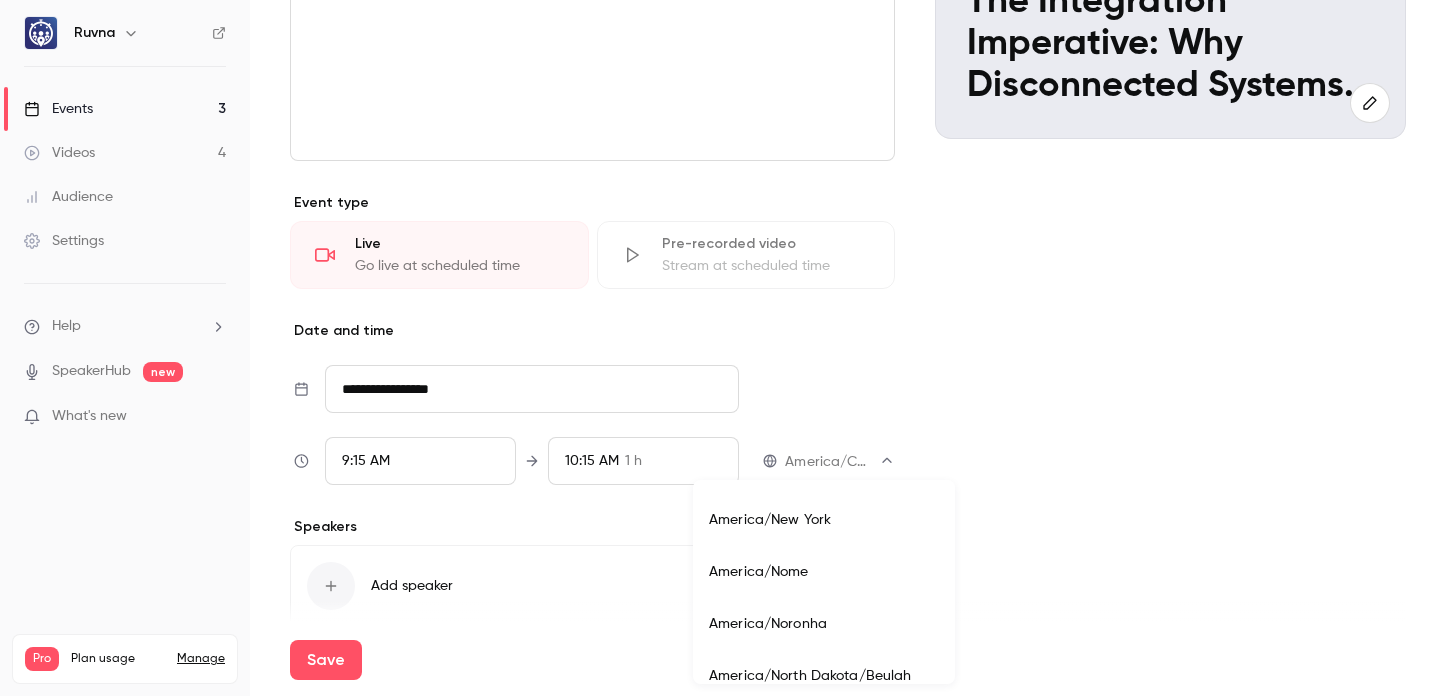 click on "America/New York" at bounding box center [824, 520] 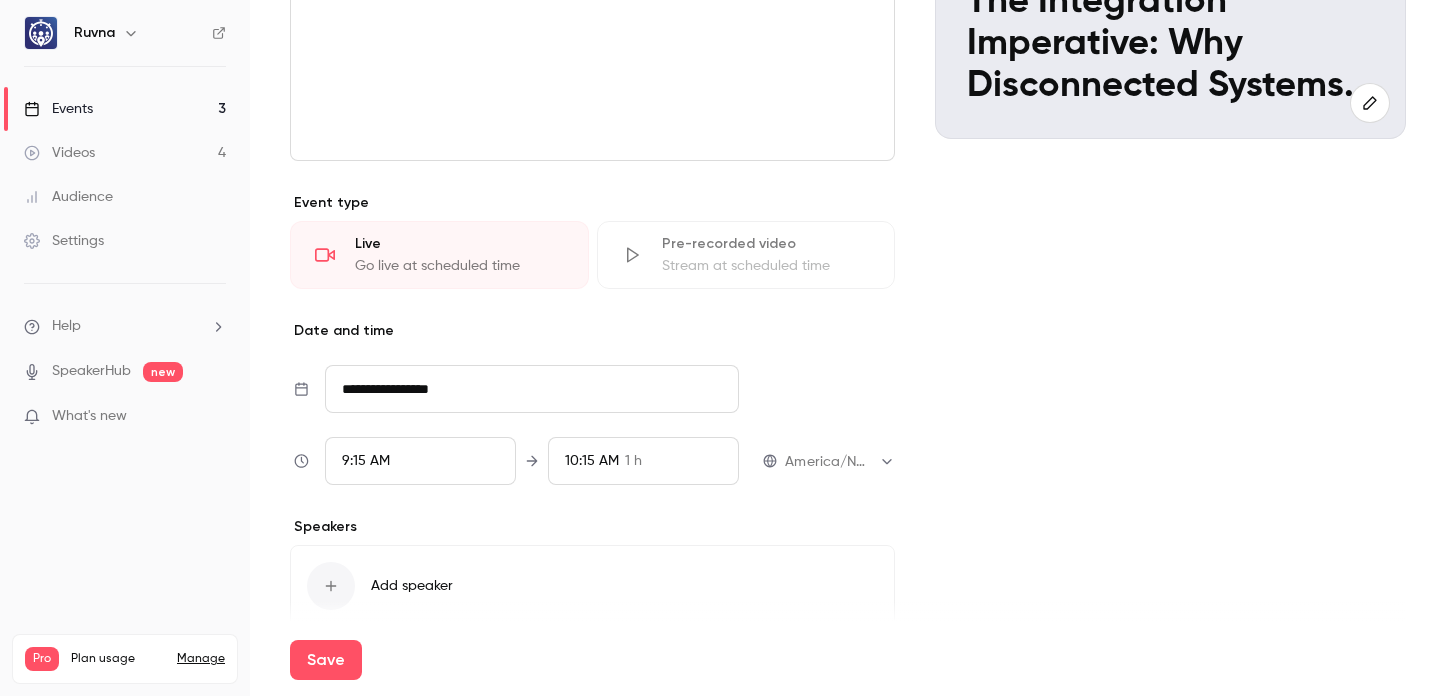 click on "9:15 AM" at bounding box center [366, 461] 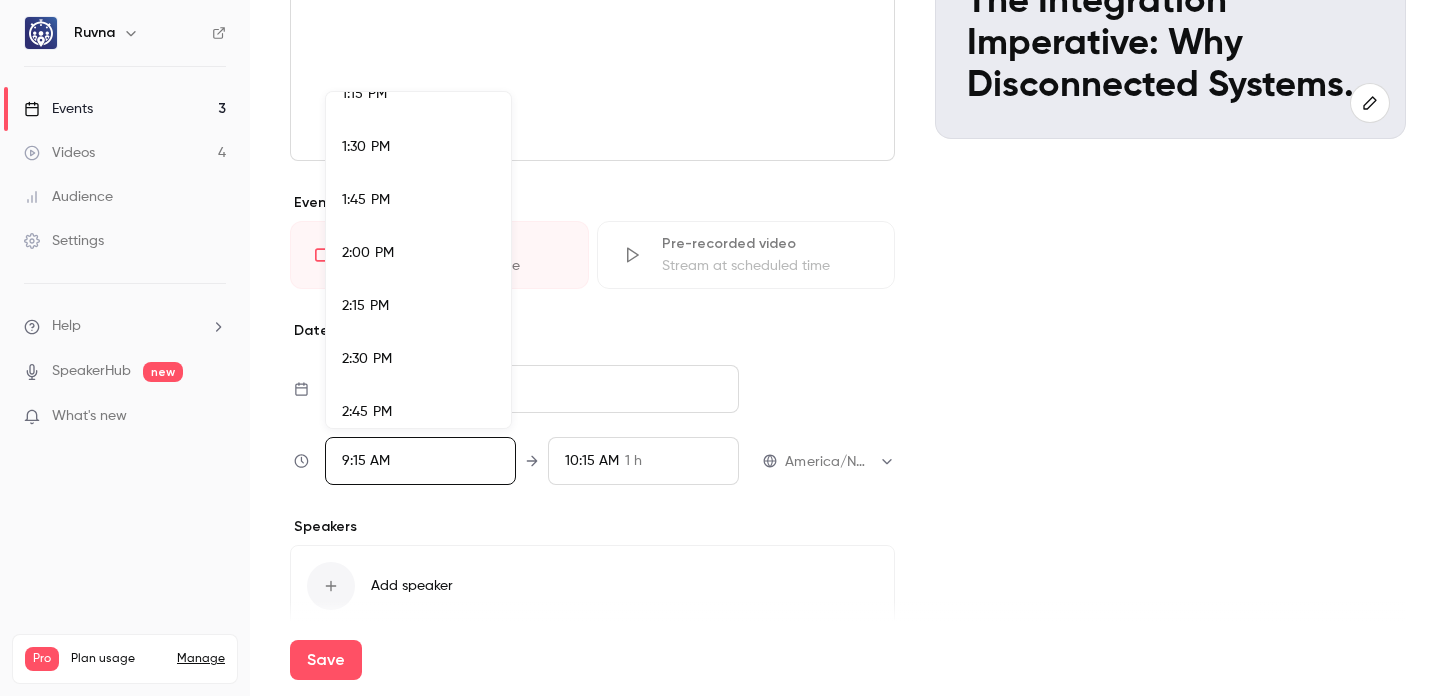scroll, scrollTop: 2737, scrollLeft: 0, axis: vertical 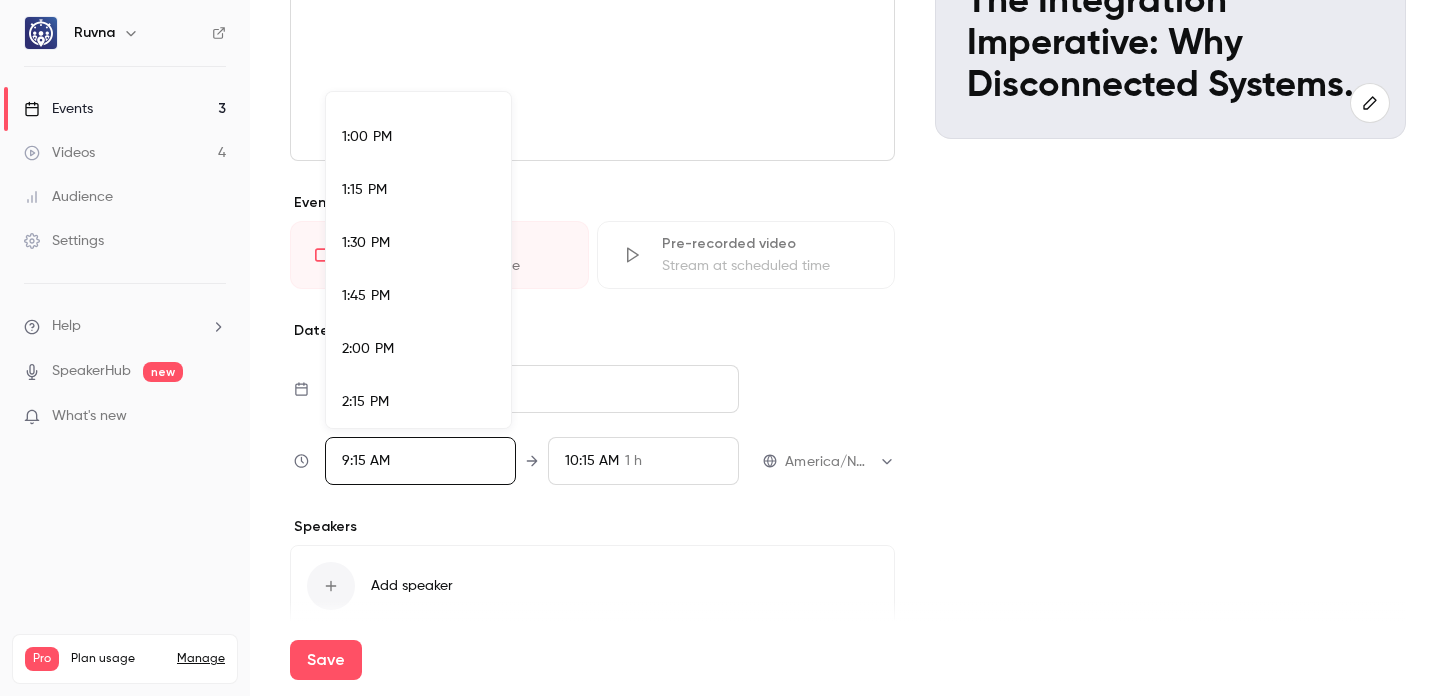 click on "1:00 PM" at bounding box center [367, 137] 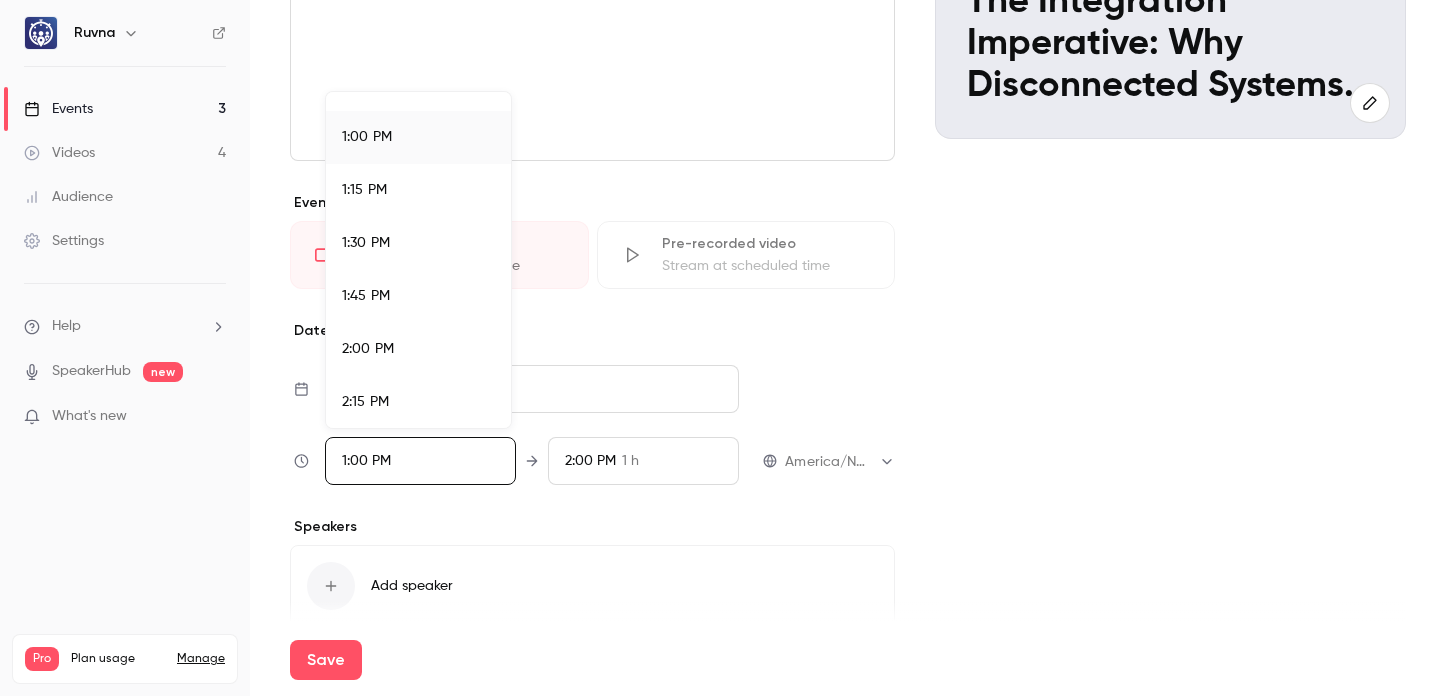 click at bounding box center (723, 348) 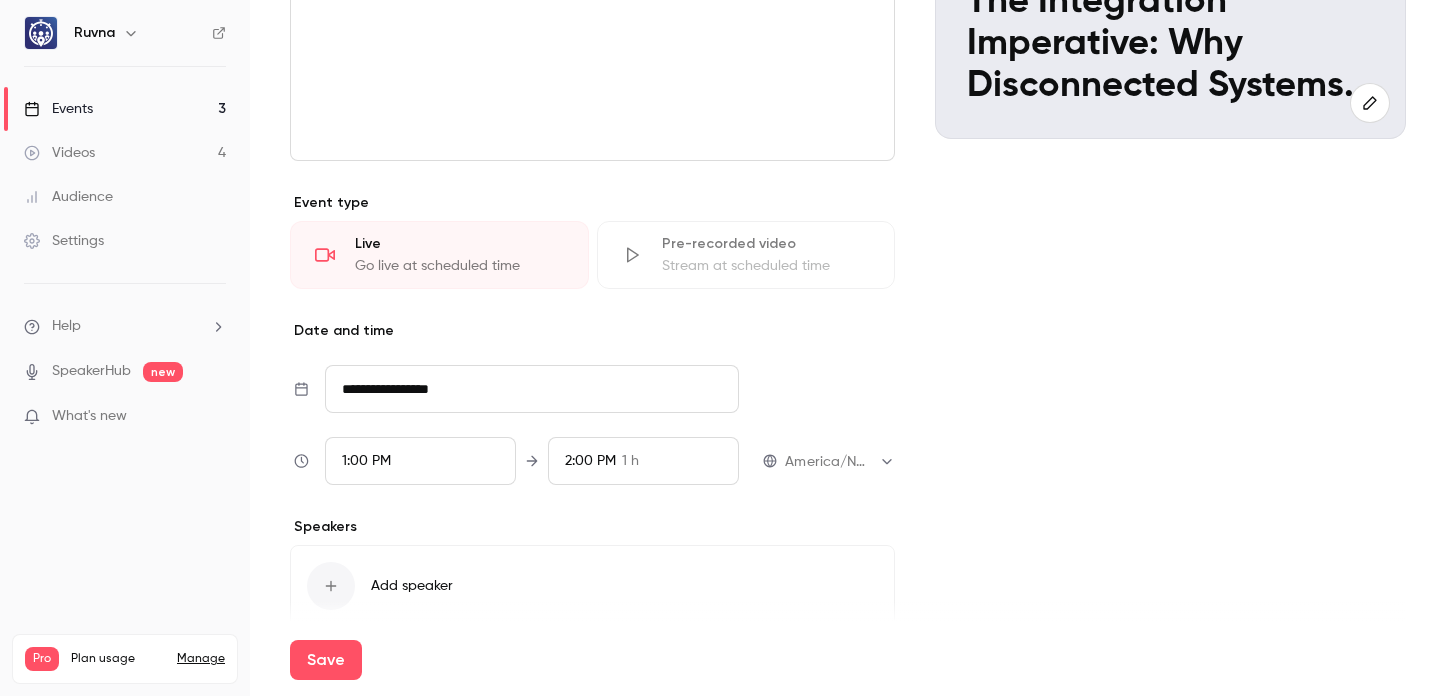 click on "1 h" at bounding box center [630, 461] 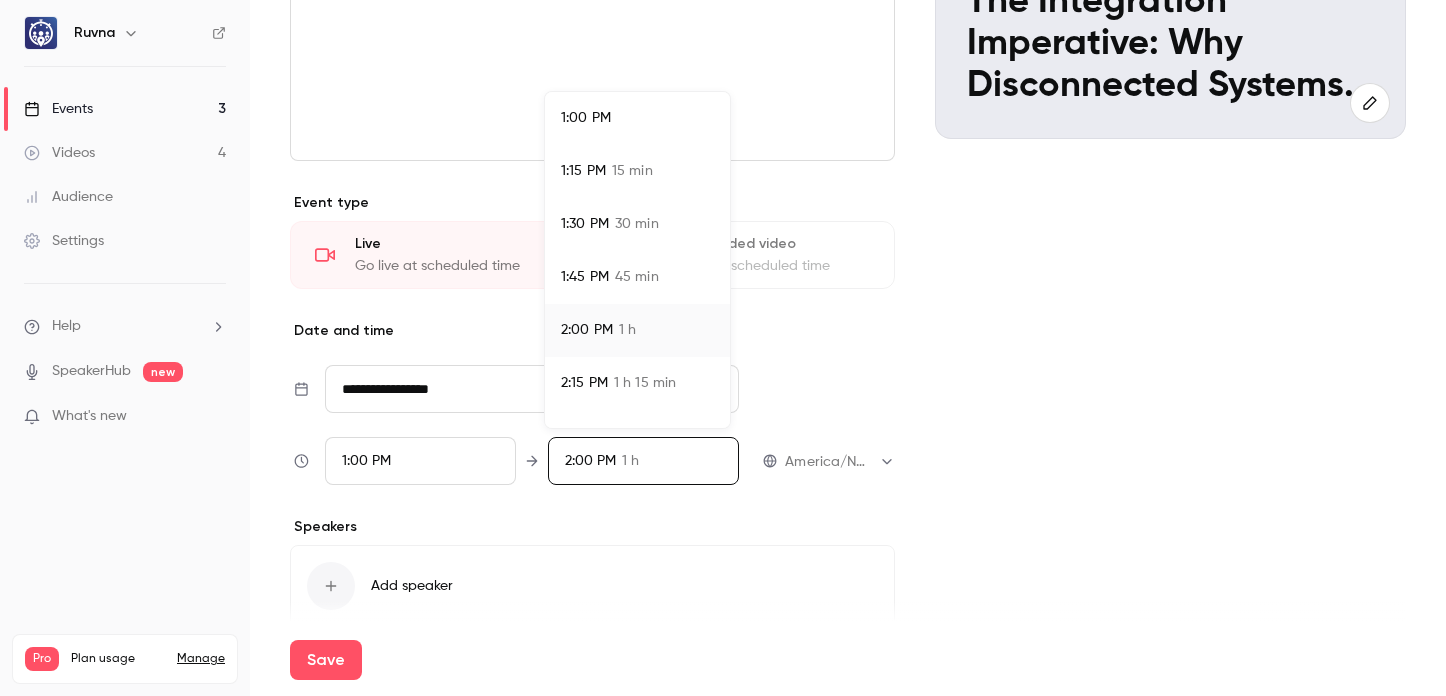 drag, startPoint x: 602, startPoint y: 280, endPoint x: 624, endPoint y: 294, distance: 26.076809 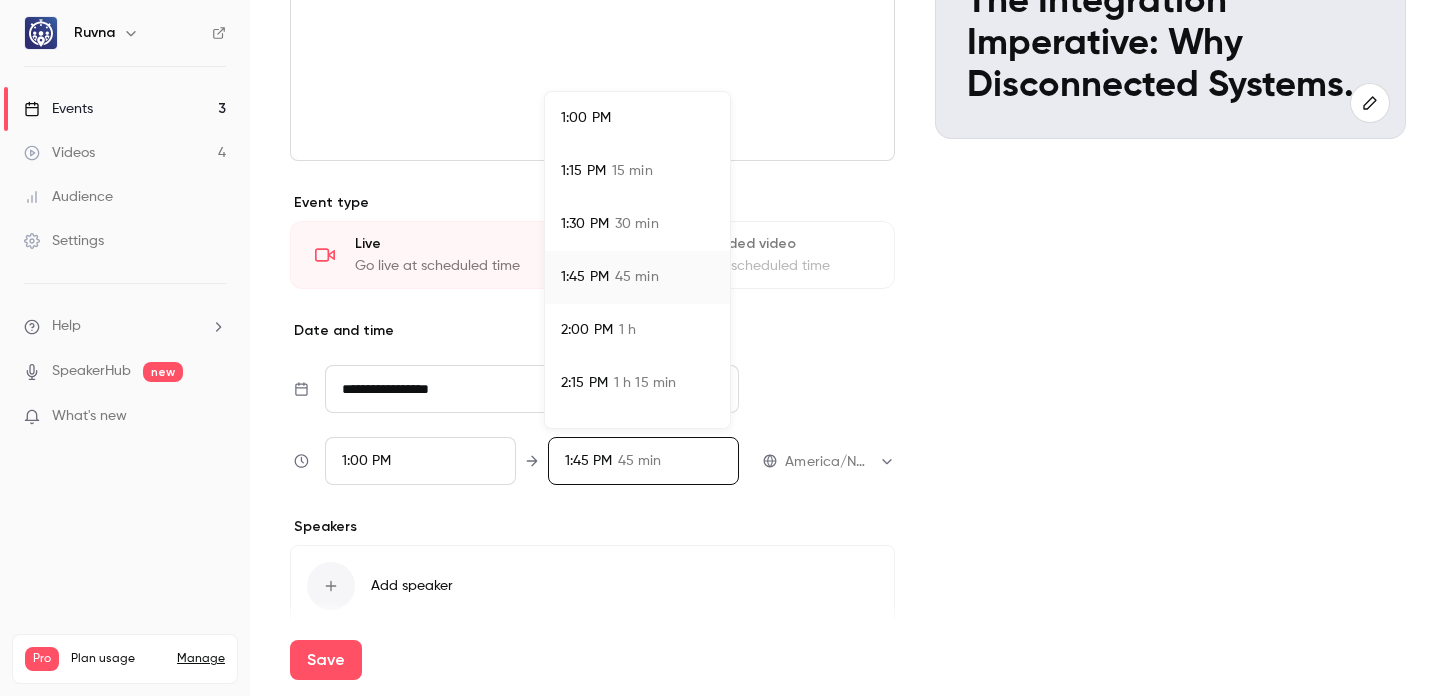 click at bounding box center (723, 348) 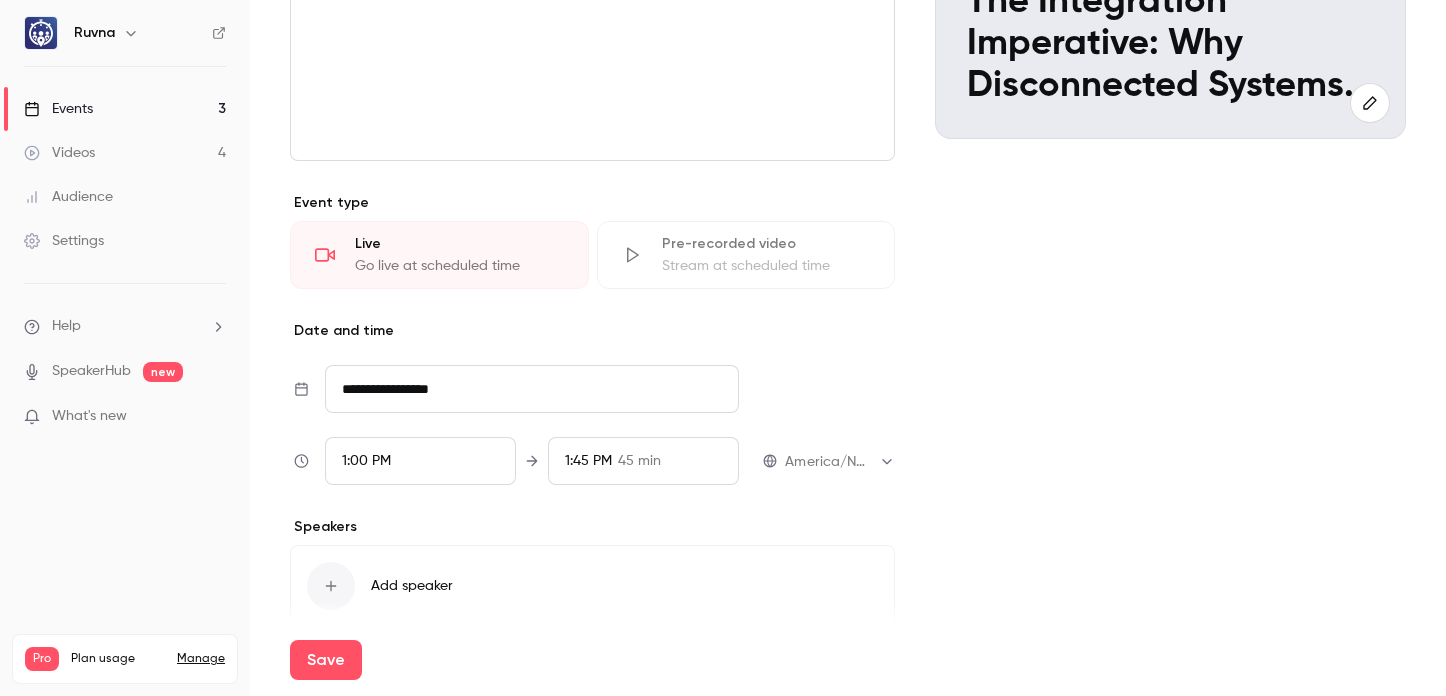 click on "Save" at bounding box center (326, 660) 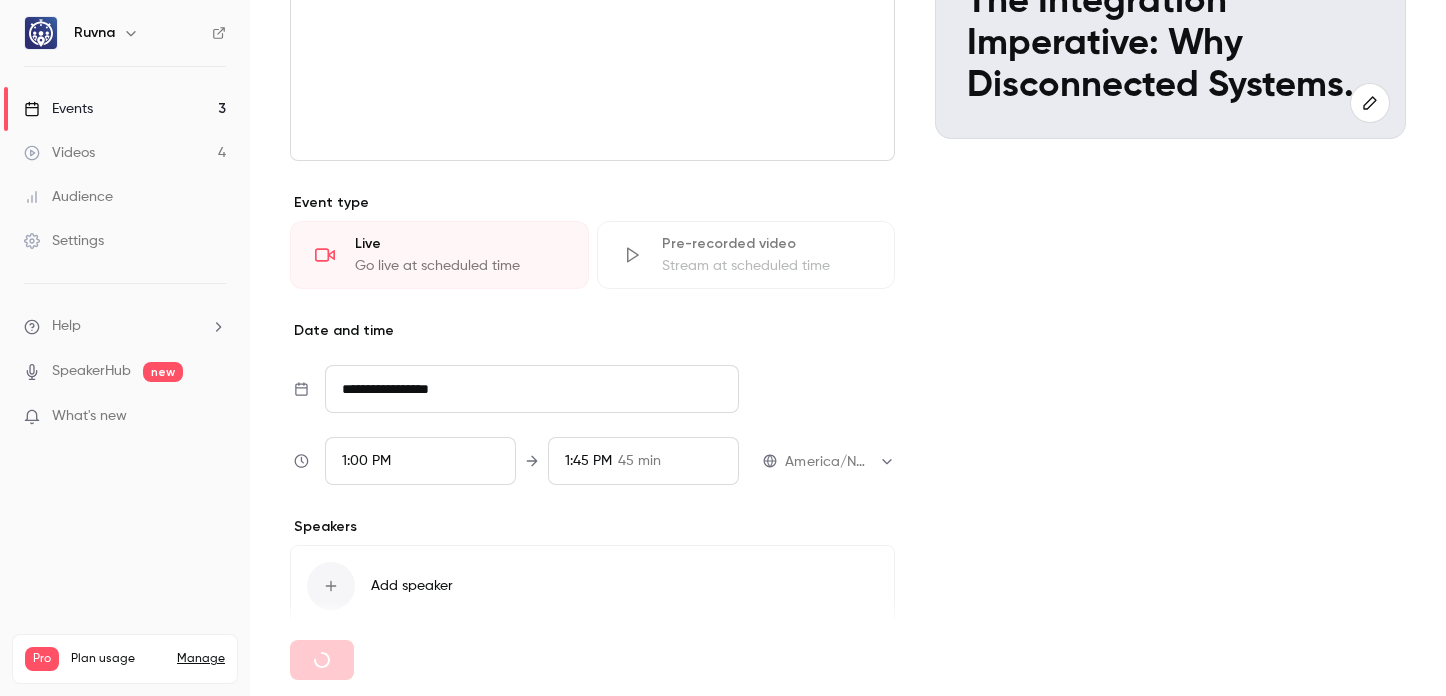 type 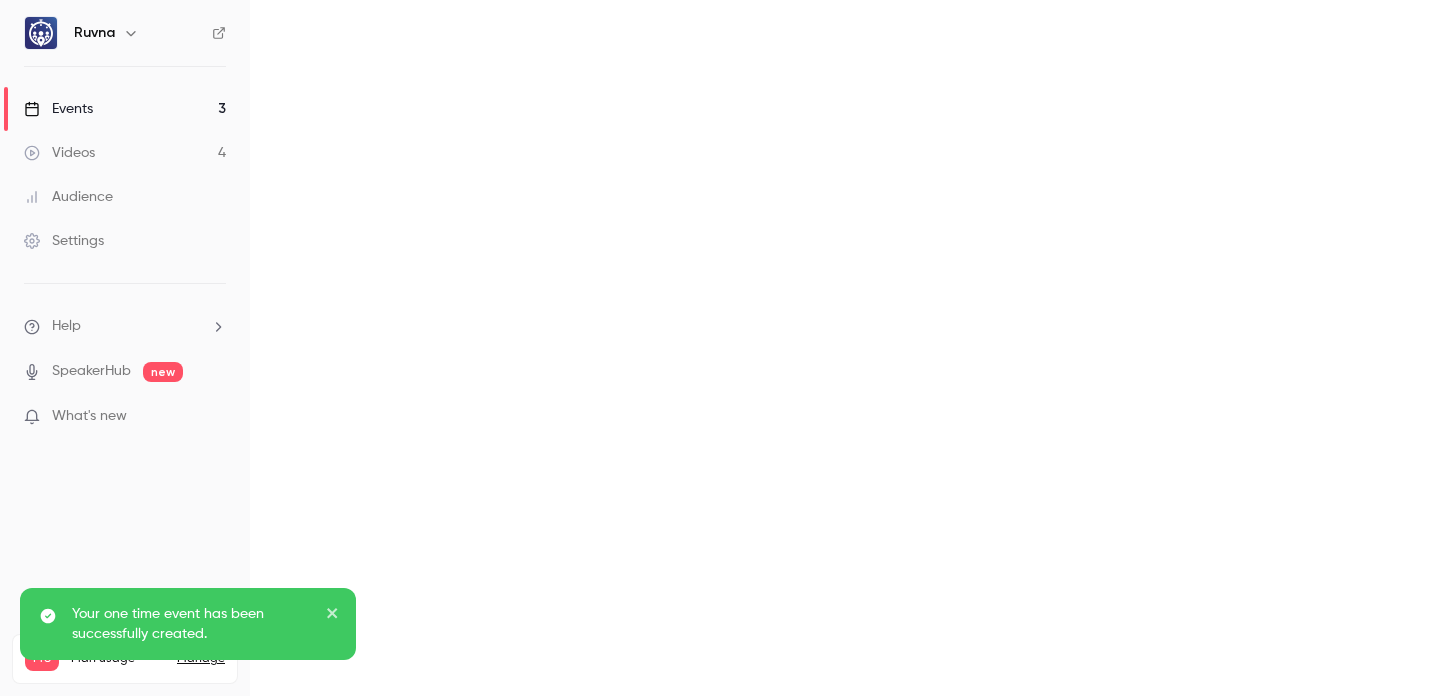 scroll, scrollTop: 0, scrollLeft: 0, axis: both 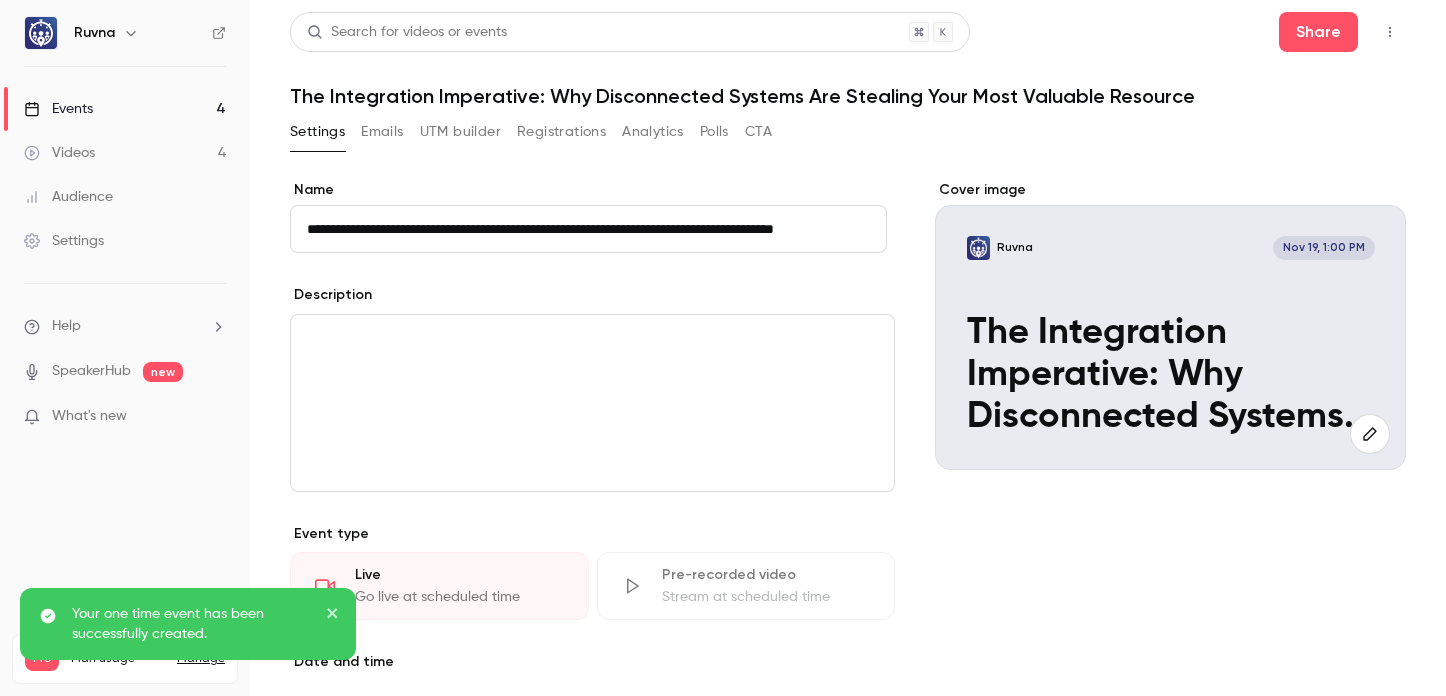 click on "Events 4" at bounding box center [125, 109] 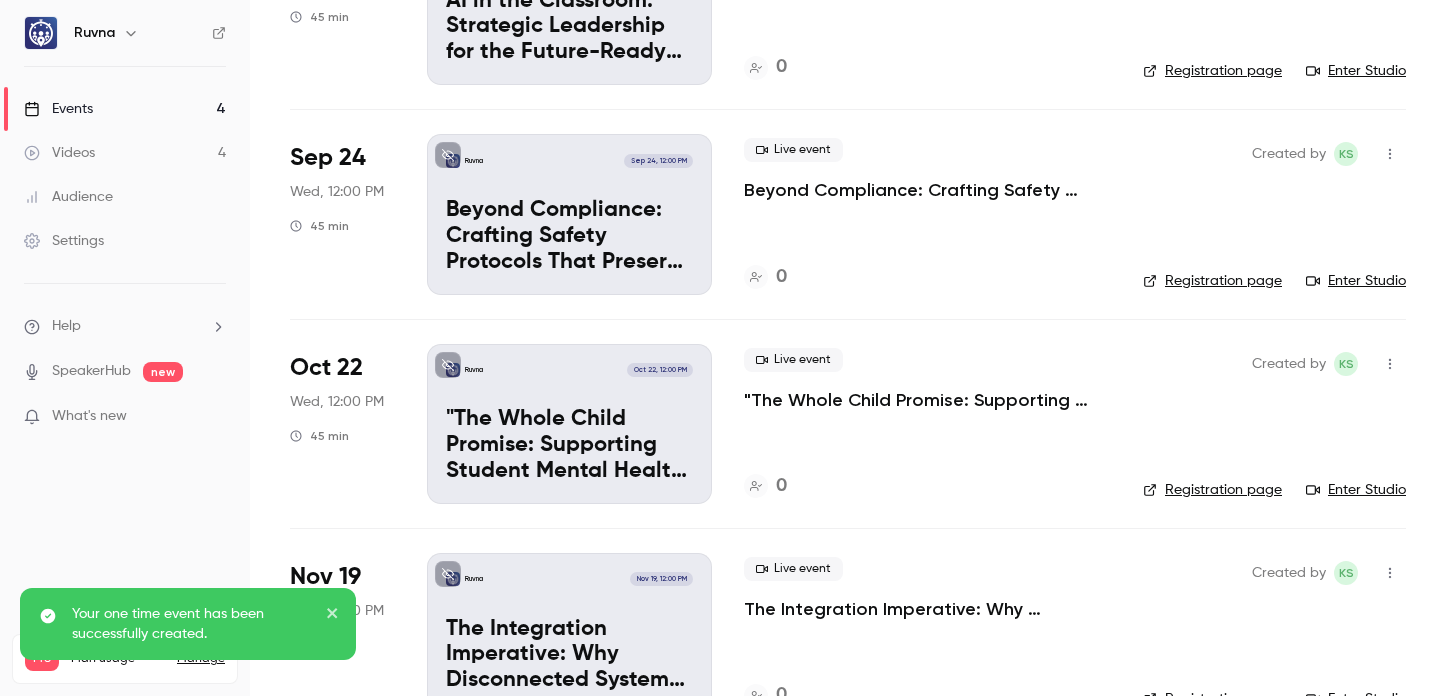 click on ""The Whole Child Promise: Supporting Student Mental Health in High-Expectation Environments"" at bounding box center [927, 400] 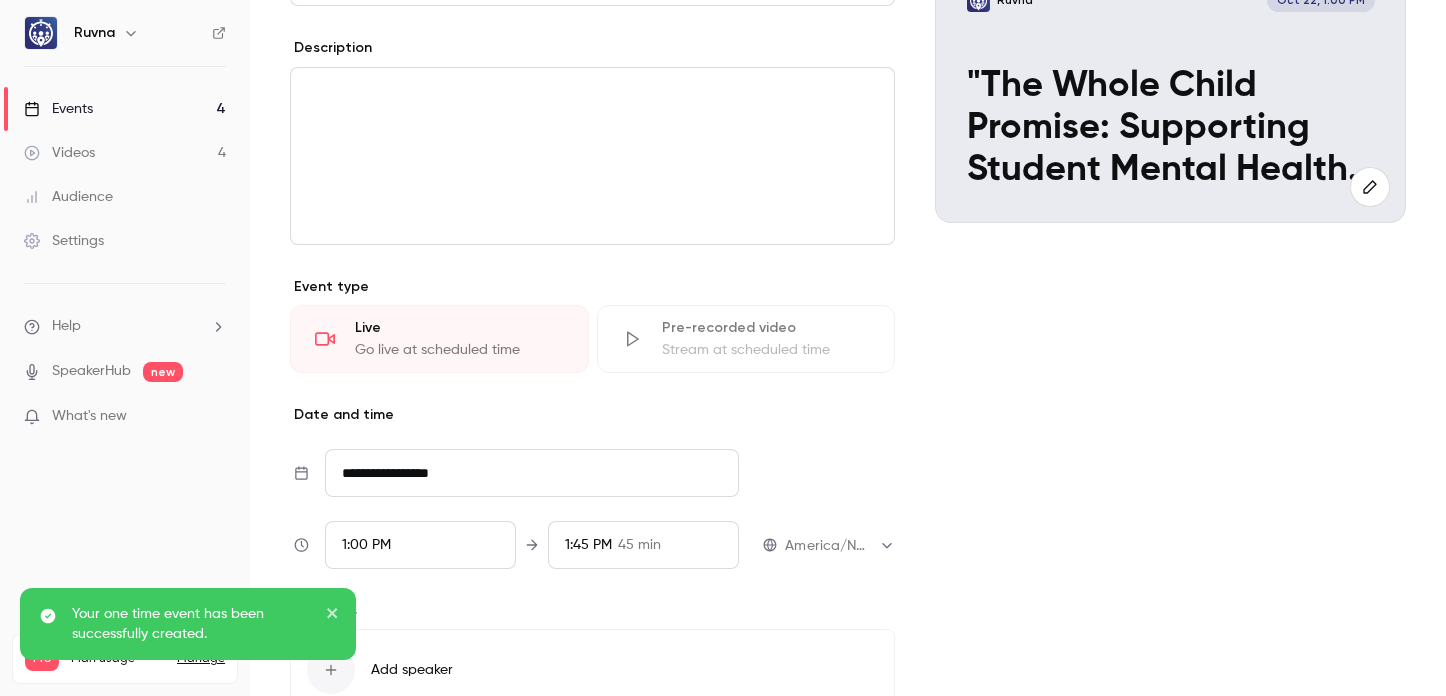 scroll, scrollTop: 205, scrollLeft: 0, axis: vertical 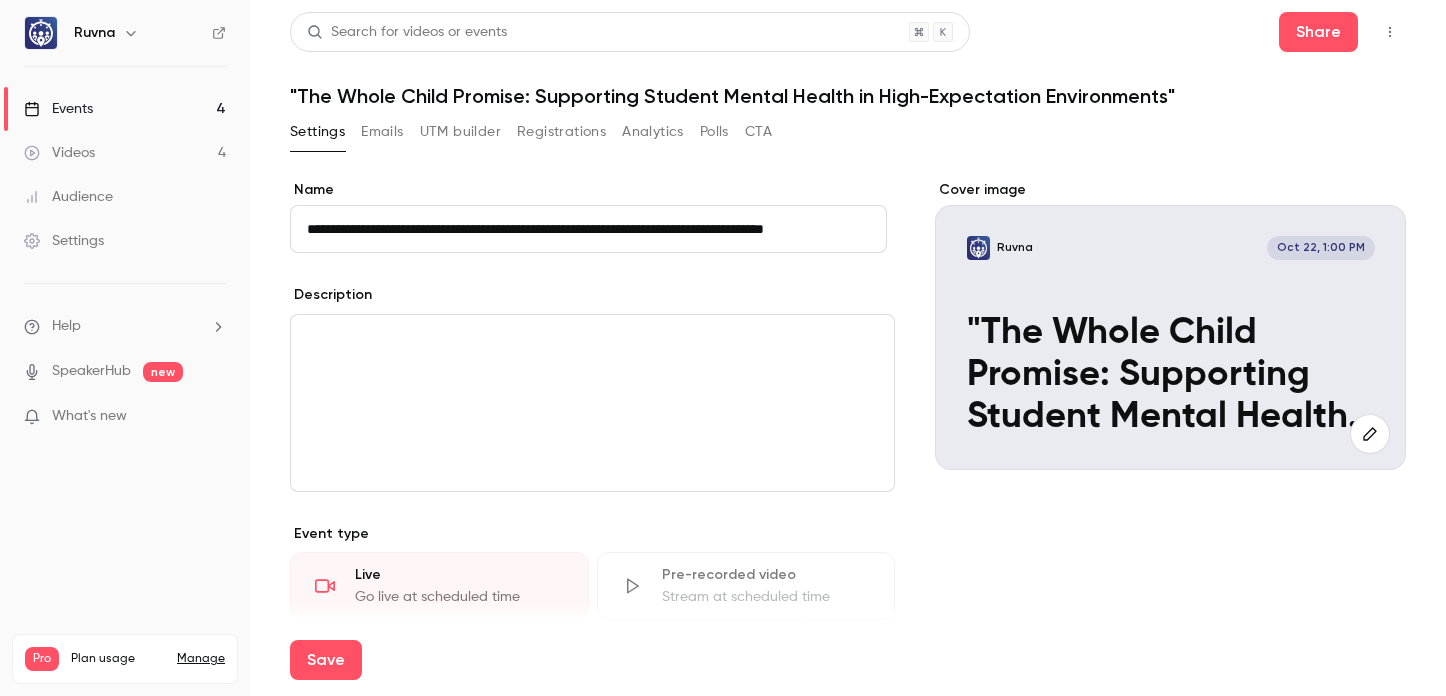 click on "**********" at bounding box center [588, 229] 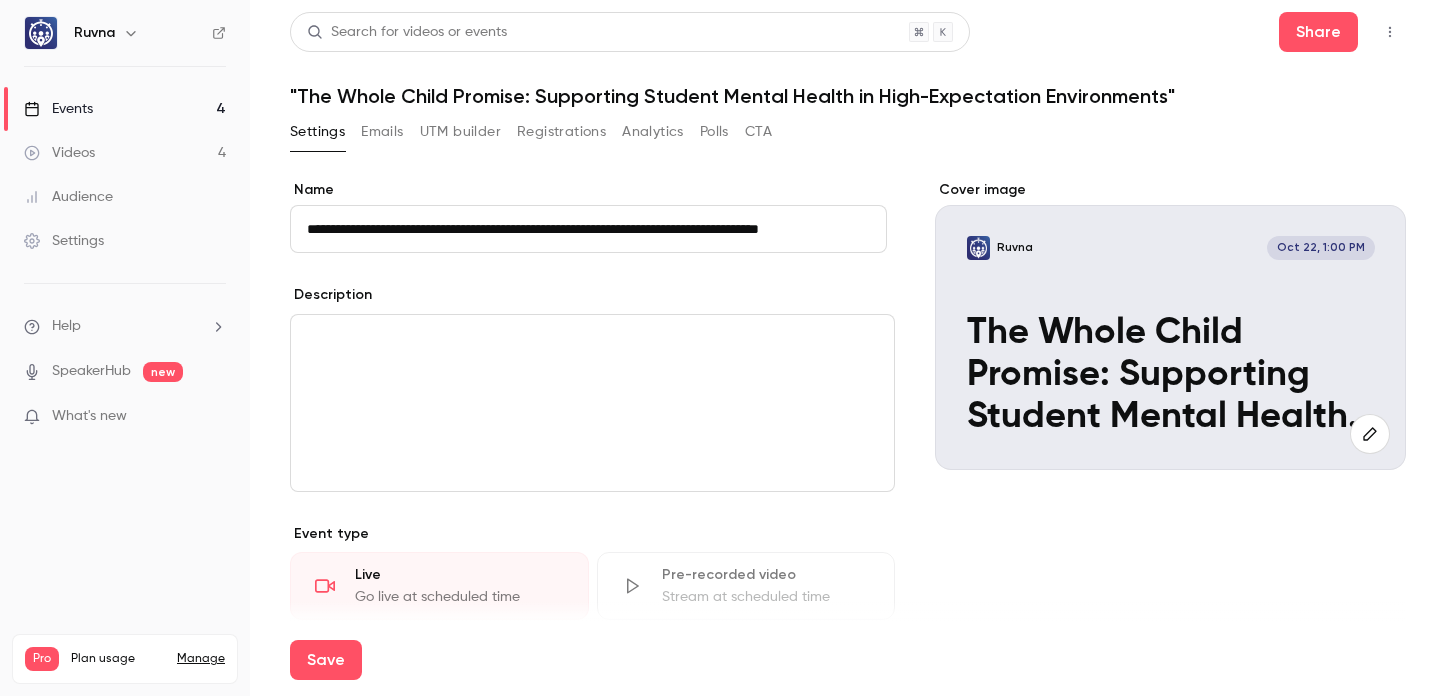 click on "**********" at bounding box center [848, 645] 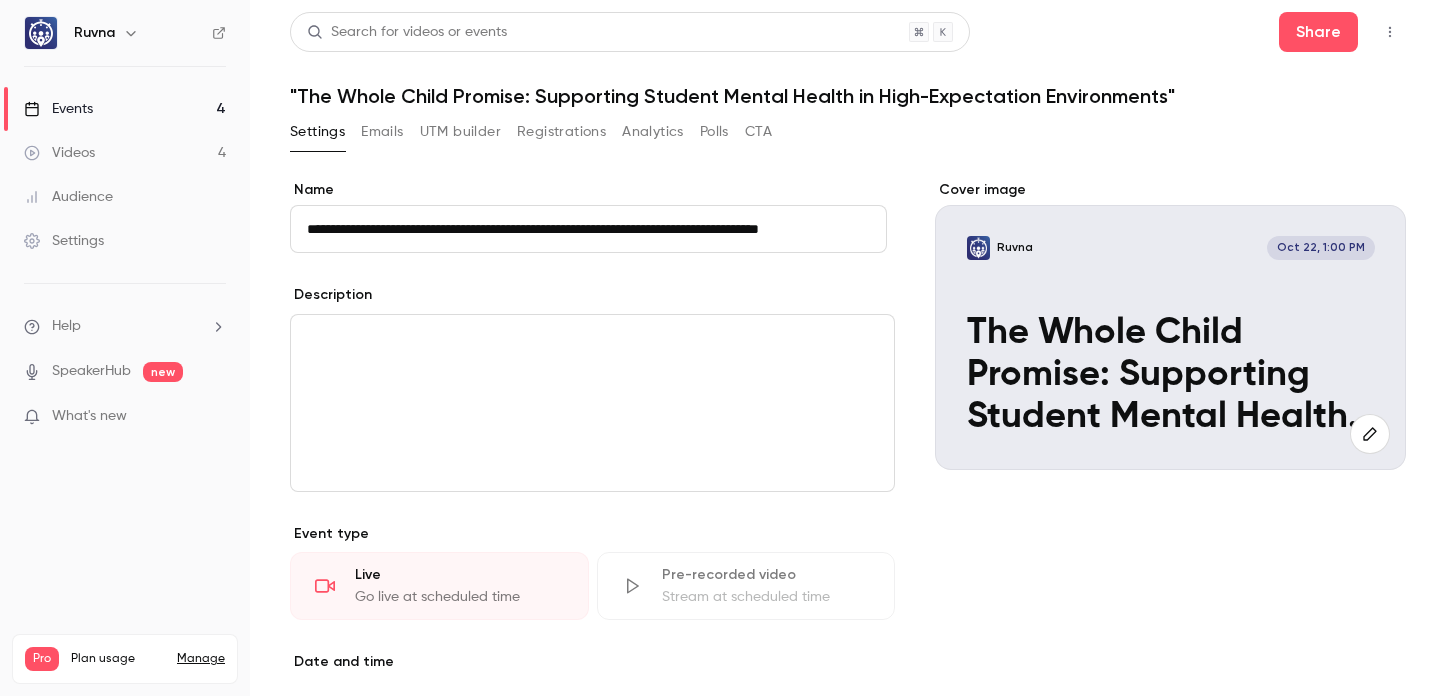 click on "Events" at bounding box center [58, 109] 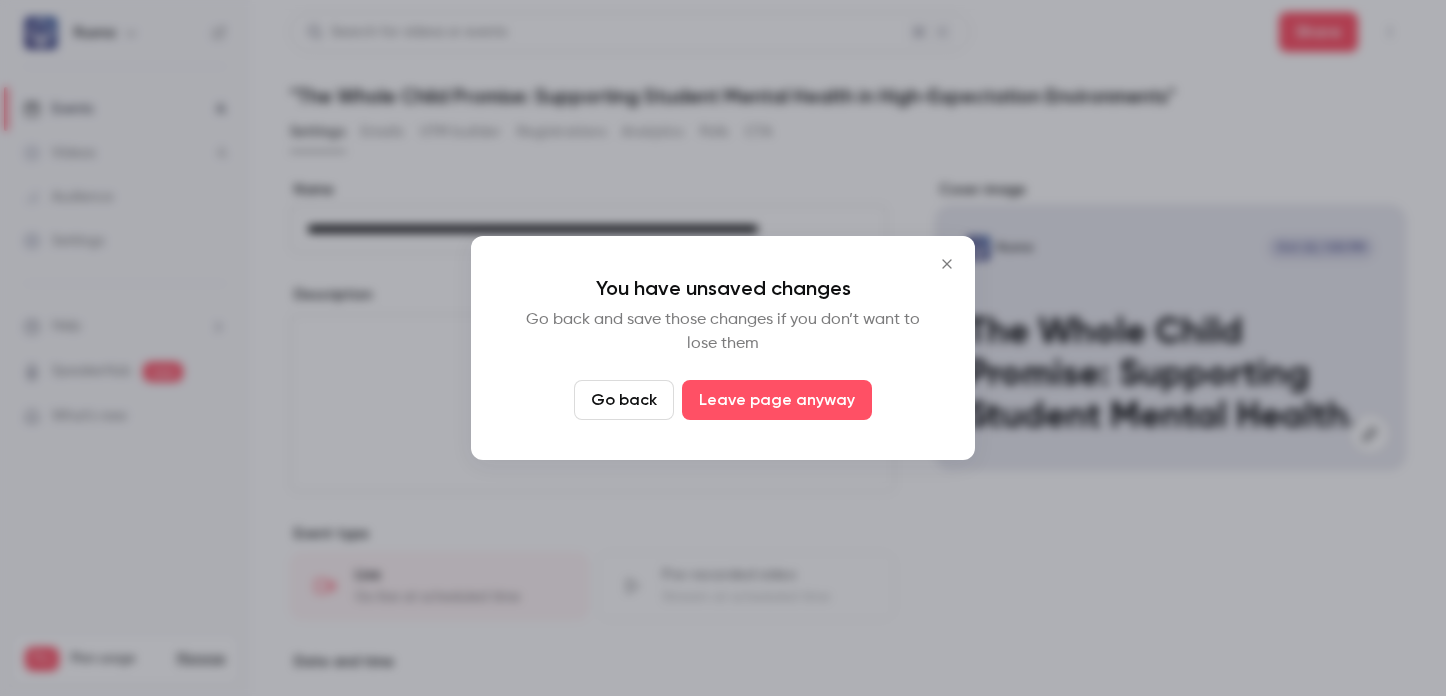 click on "Go back" at bounding box center [624, 400] 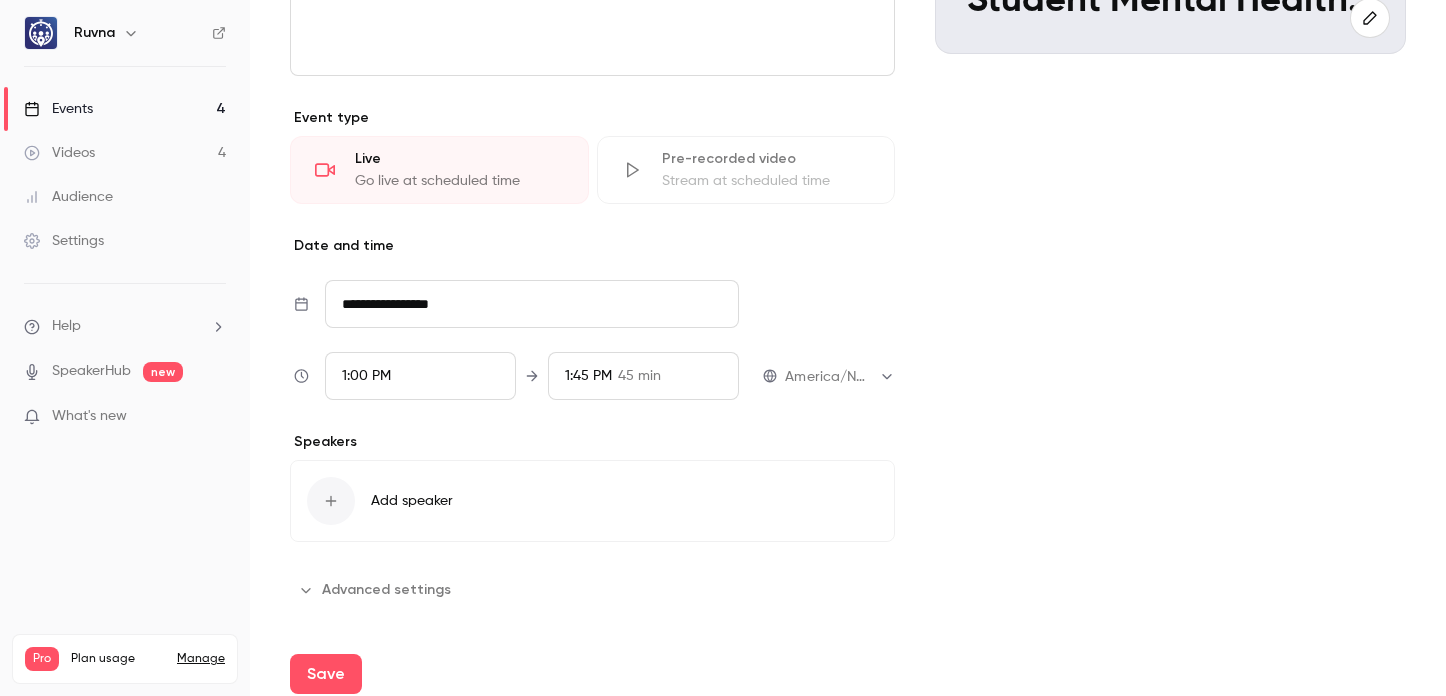 scroll, scrollTop: 430, scrollLeft: 0, axis: vertical 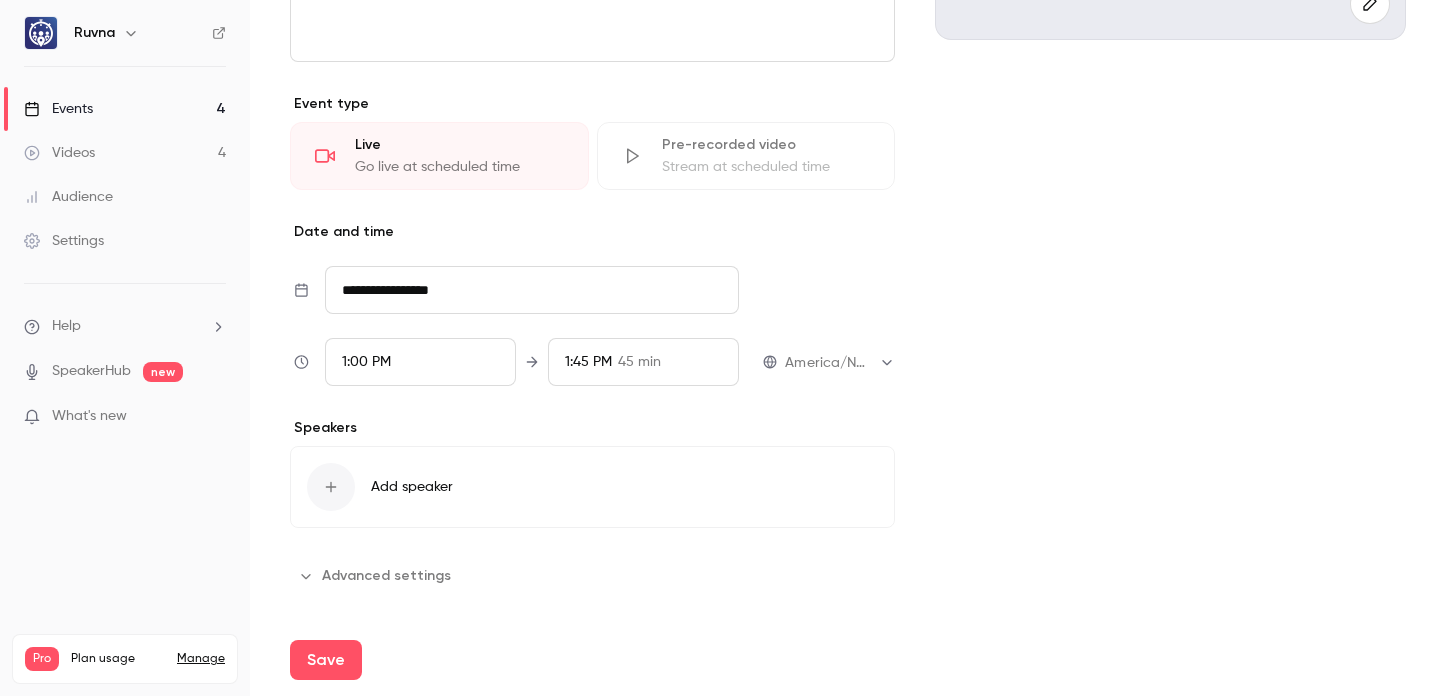 click on "Save" at bounding box center [326, 660] 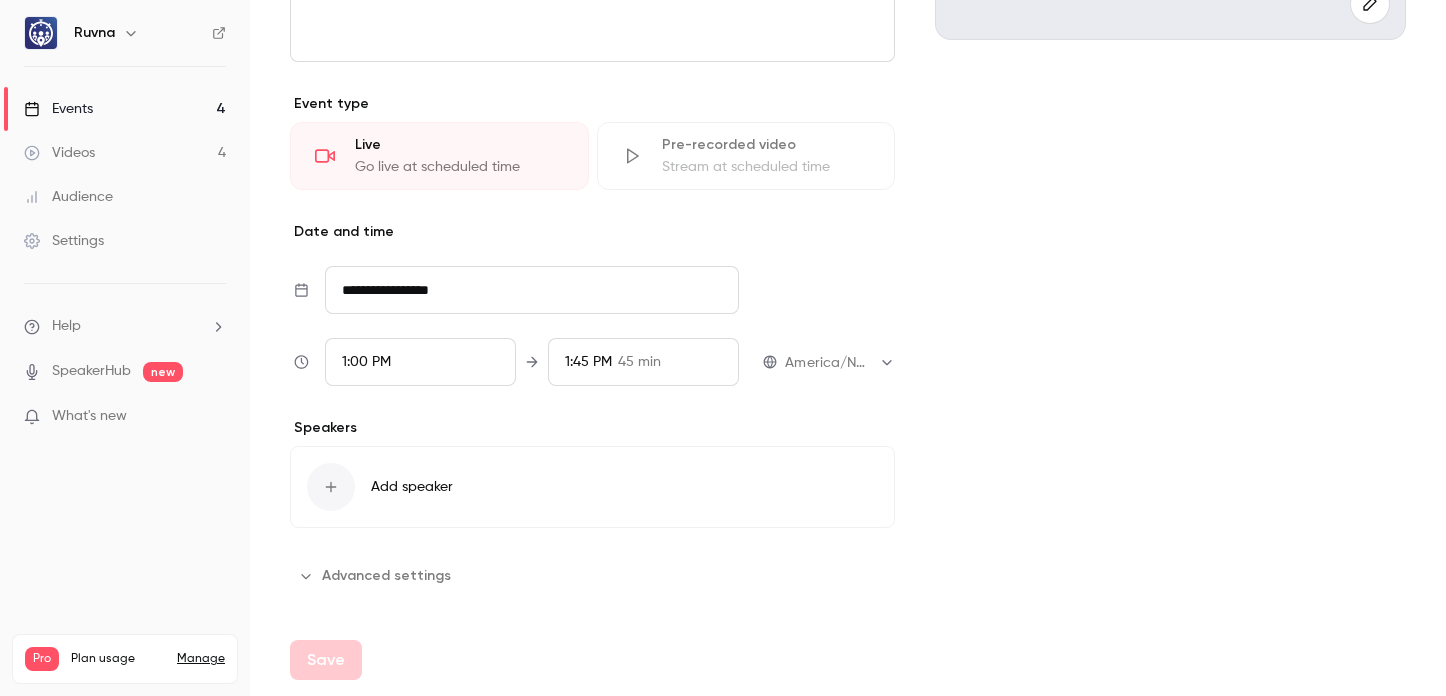 type on "**********" 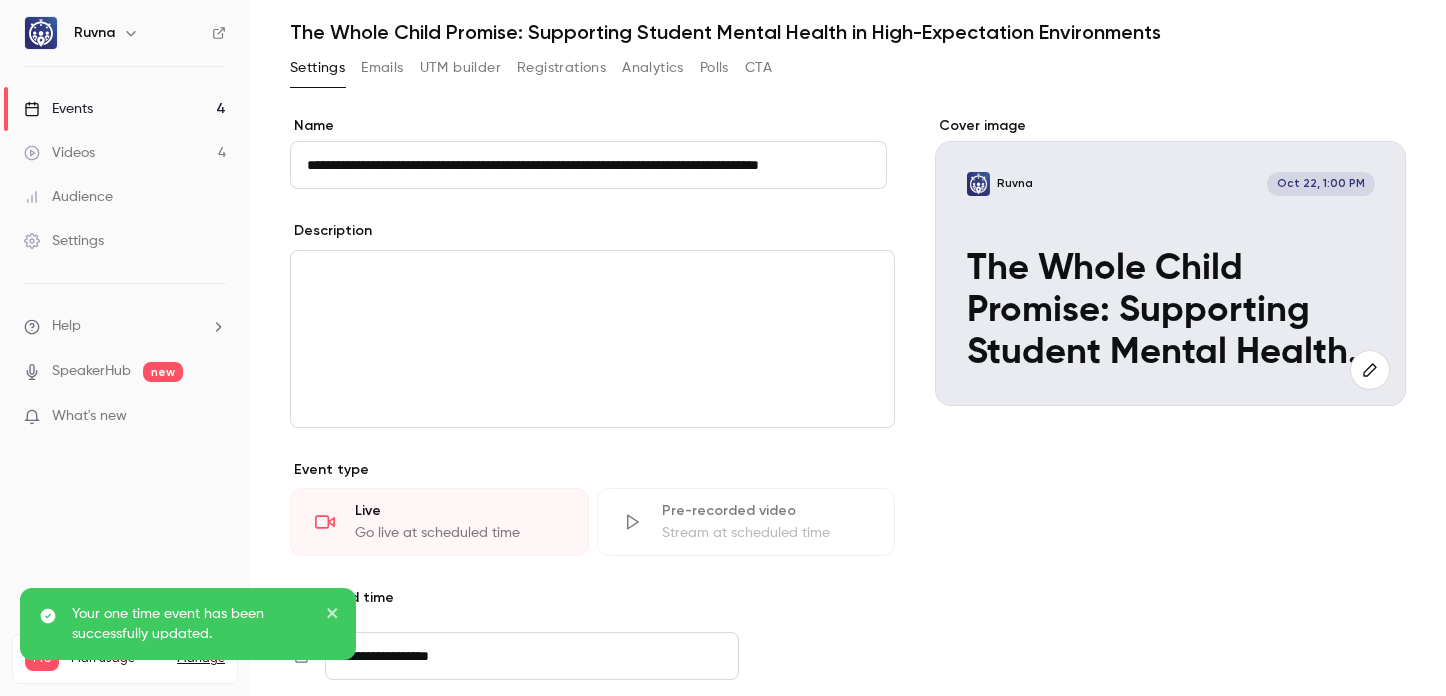 scroll, scrollTop: 0, scrollLeft: 0, axis: both 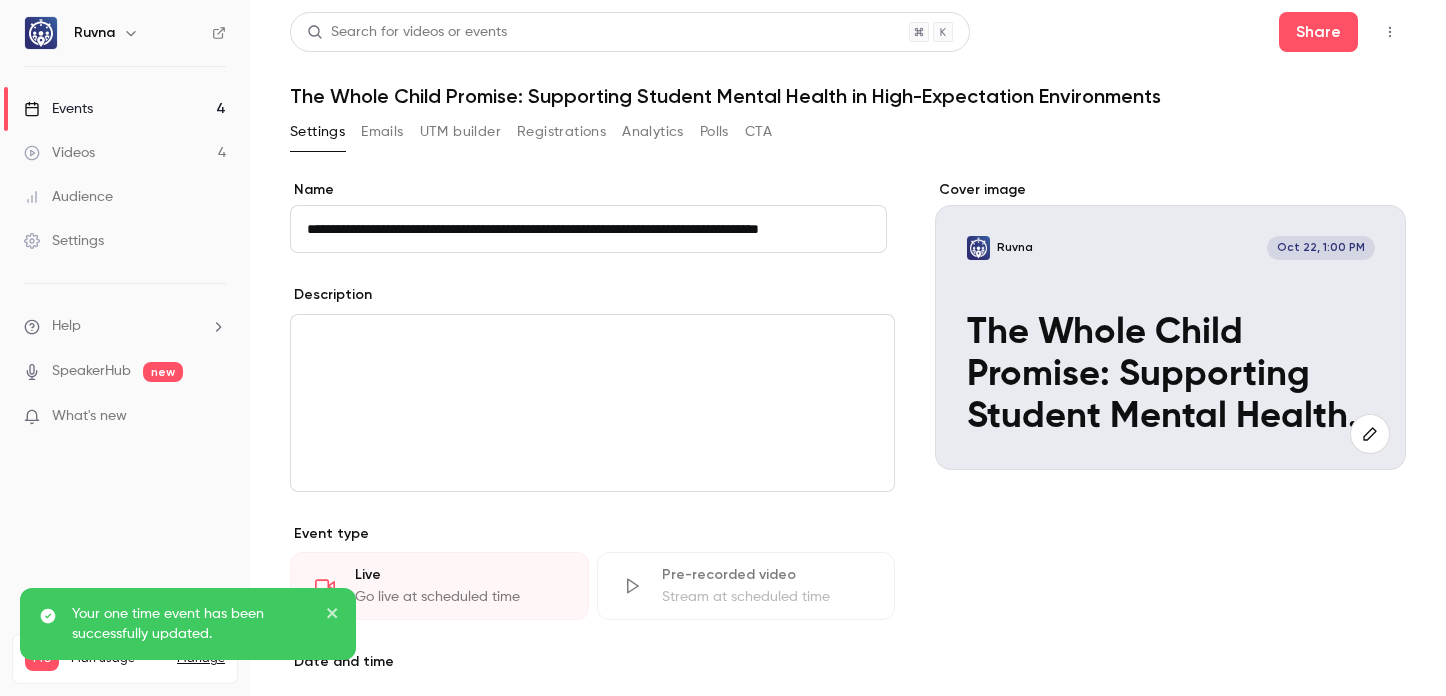 click on "Events 4" at bounding box center (125, 109) 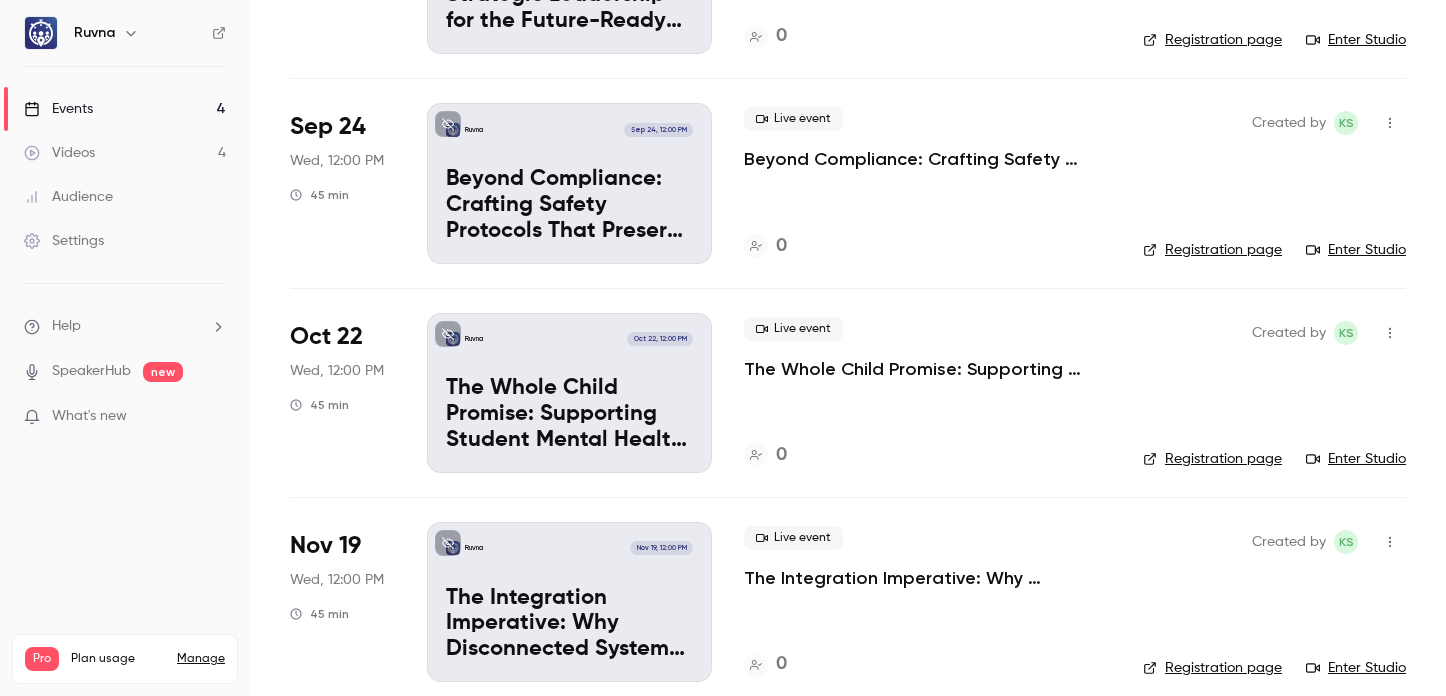 scroll, scrollTop: 300, scrollLeft: 0, axis: vertical 